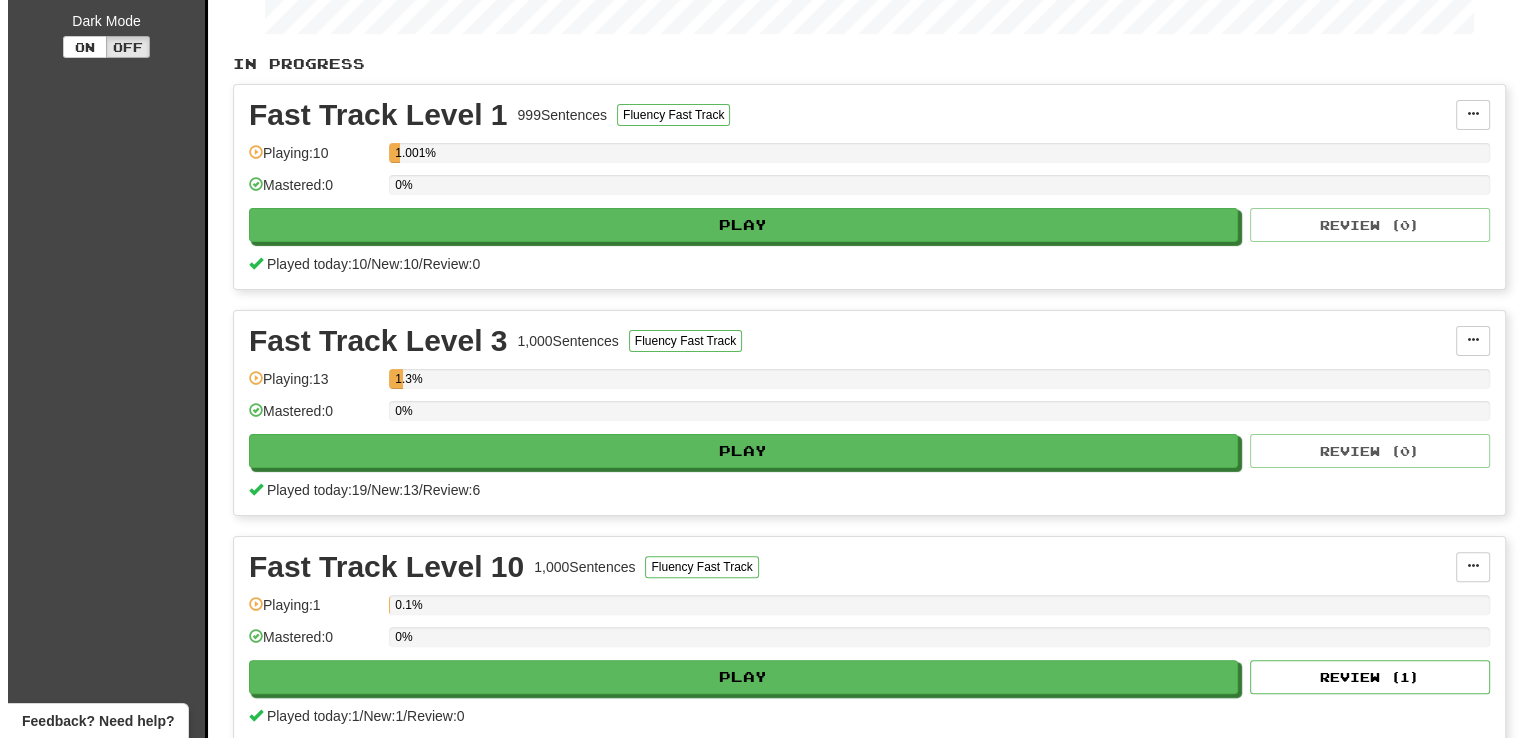 scroll, scrollTop: 412, scrollLeft: 0, axis: vertical 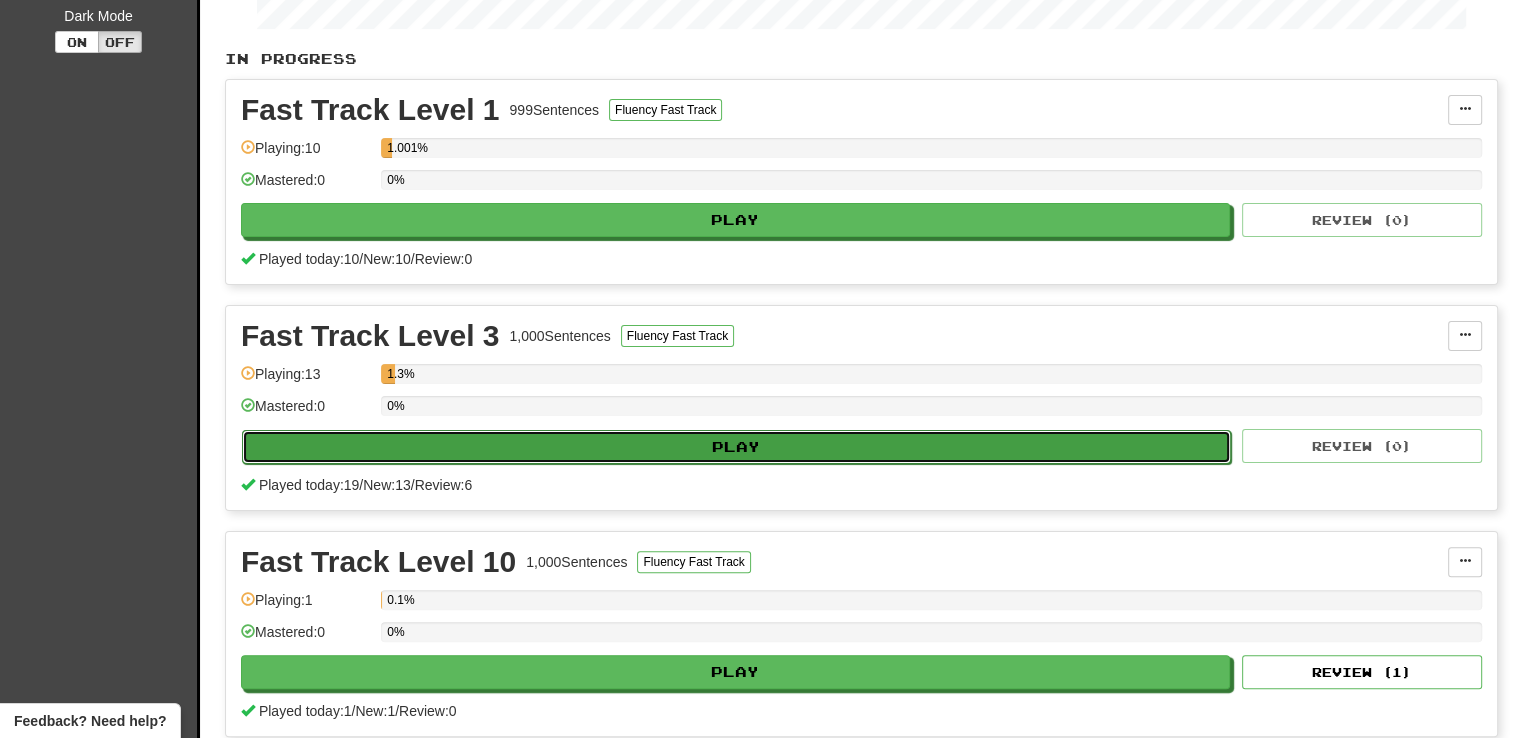 click on "Play" at bounding box center [736, 447] 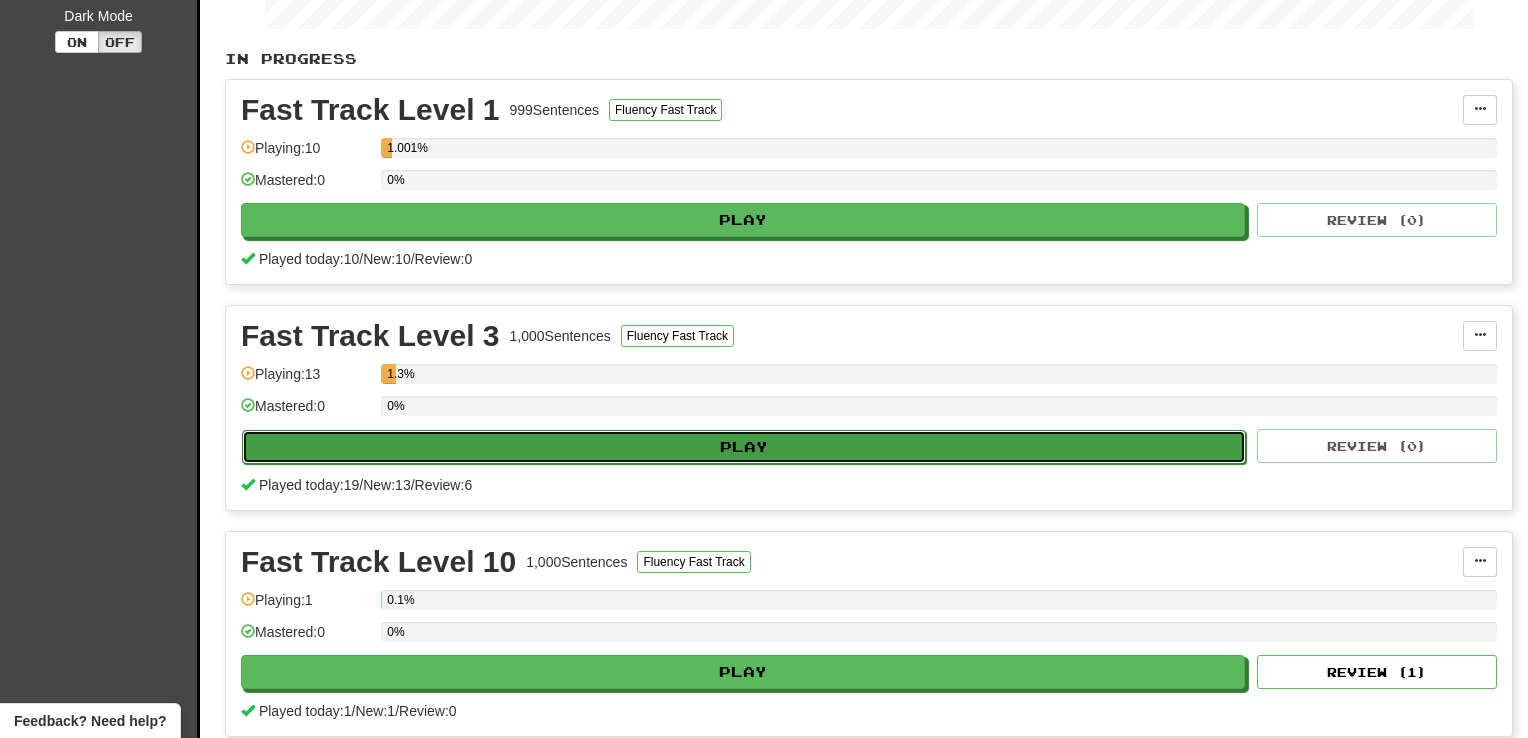 select on "**" 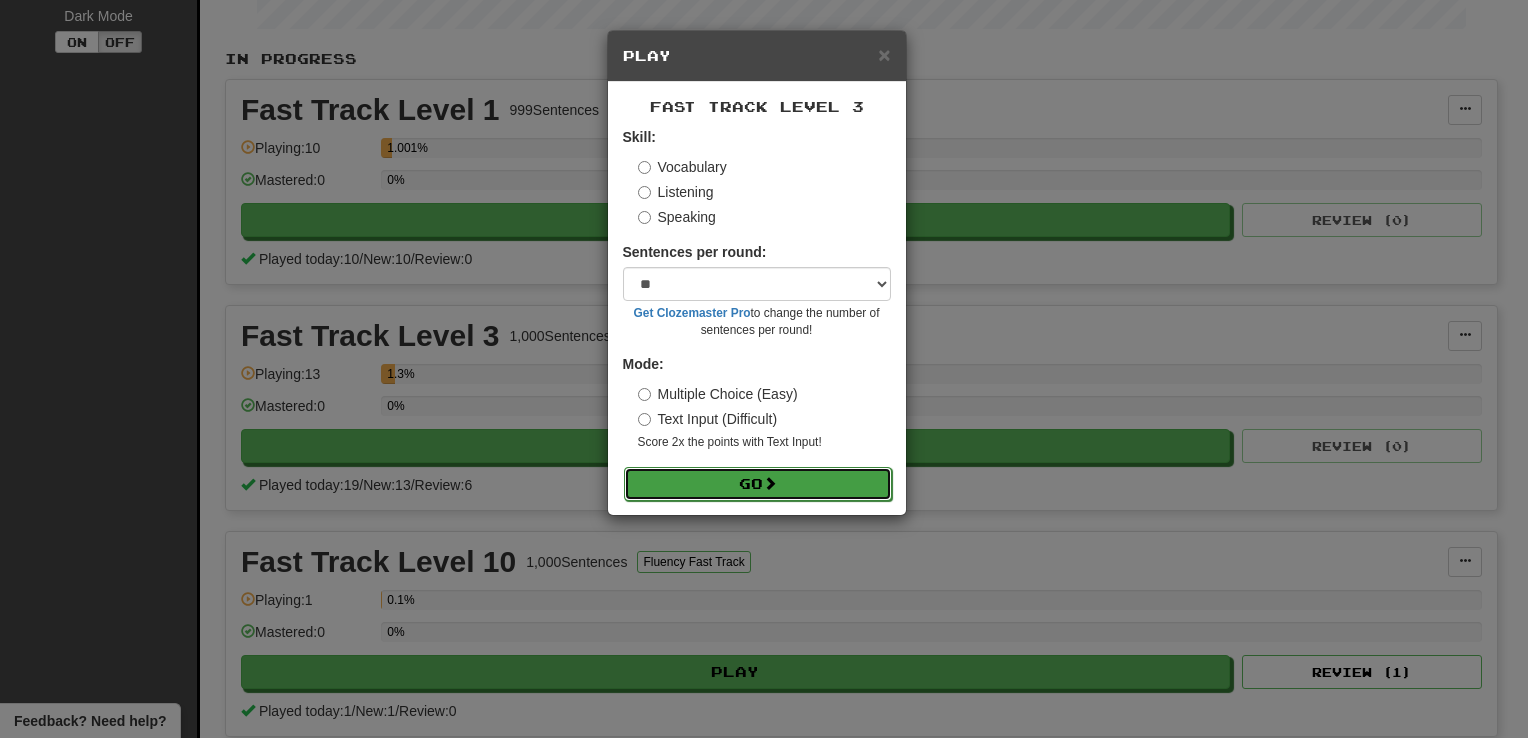 click at bounding box center (770, 483) 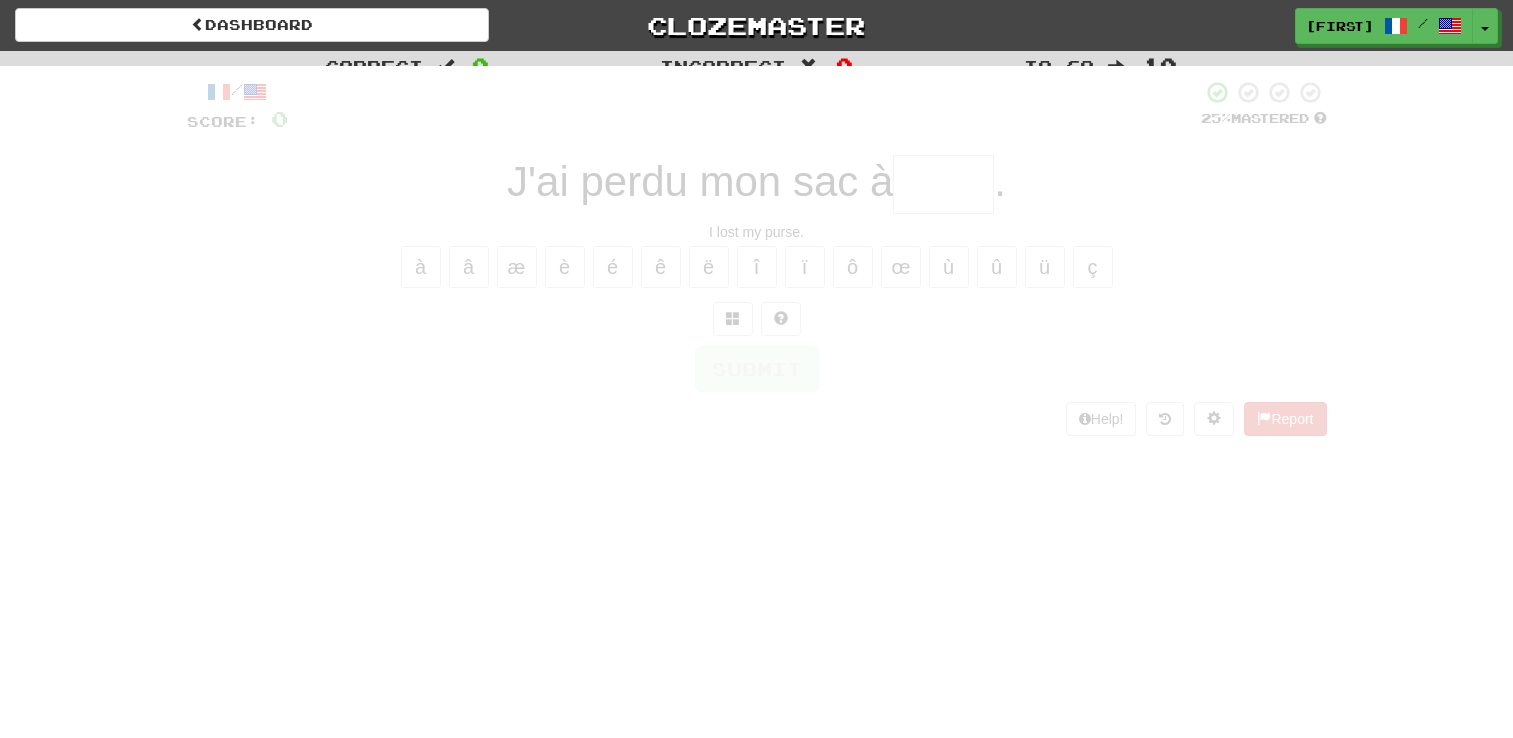 scroll, scrollTop: 0, scrollLeft: 0, axis: both 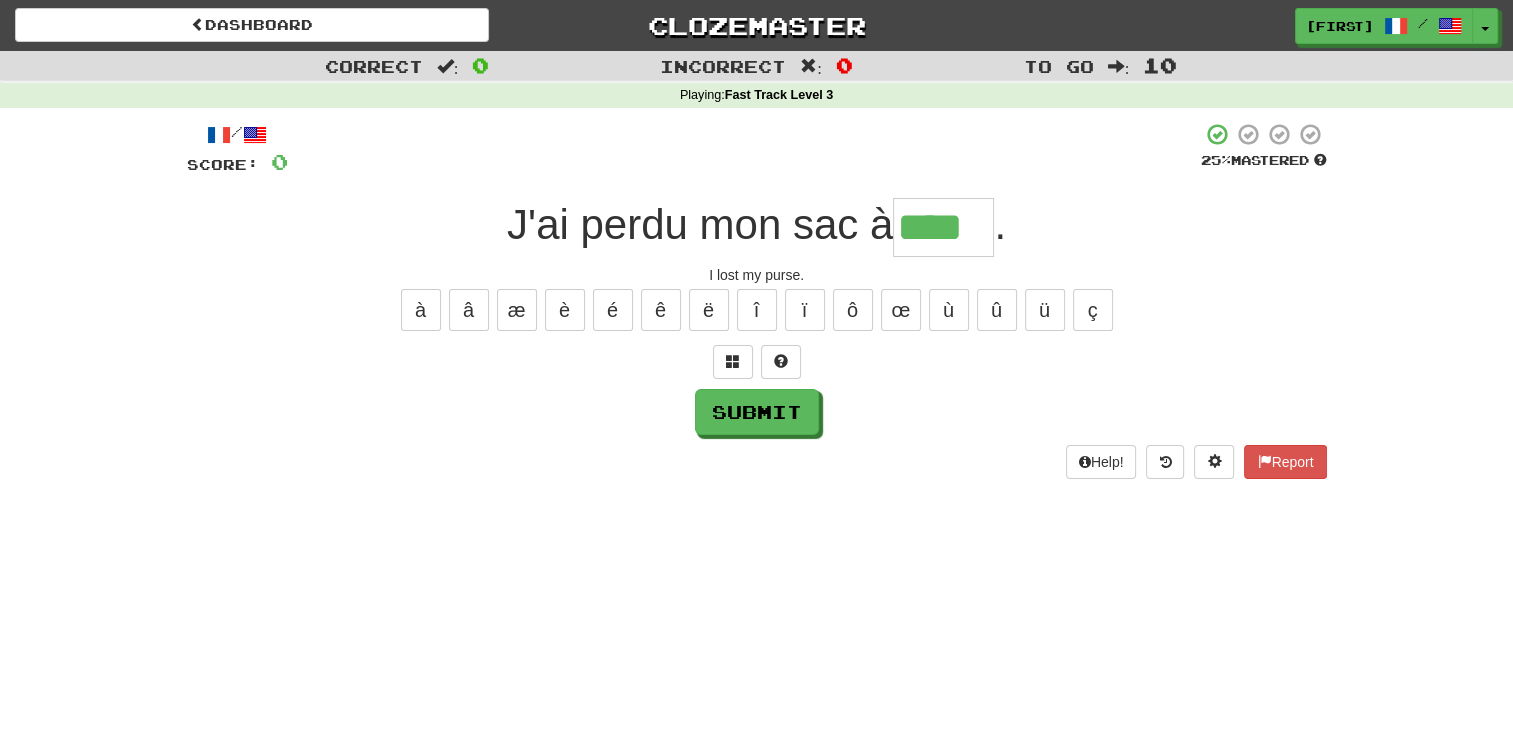 type on "****" 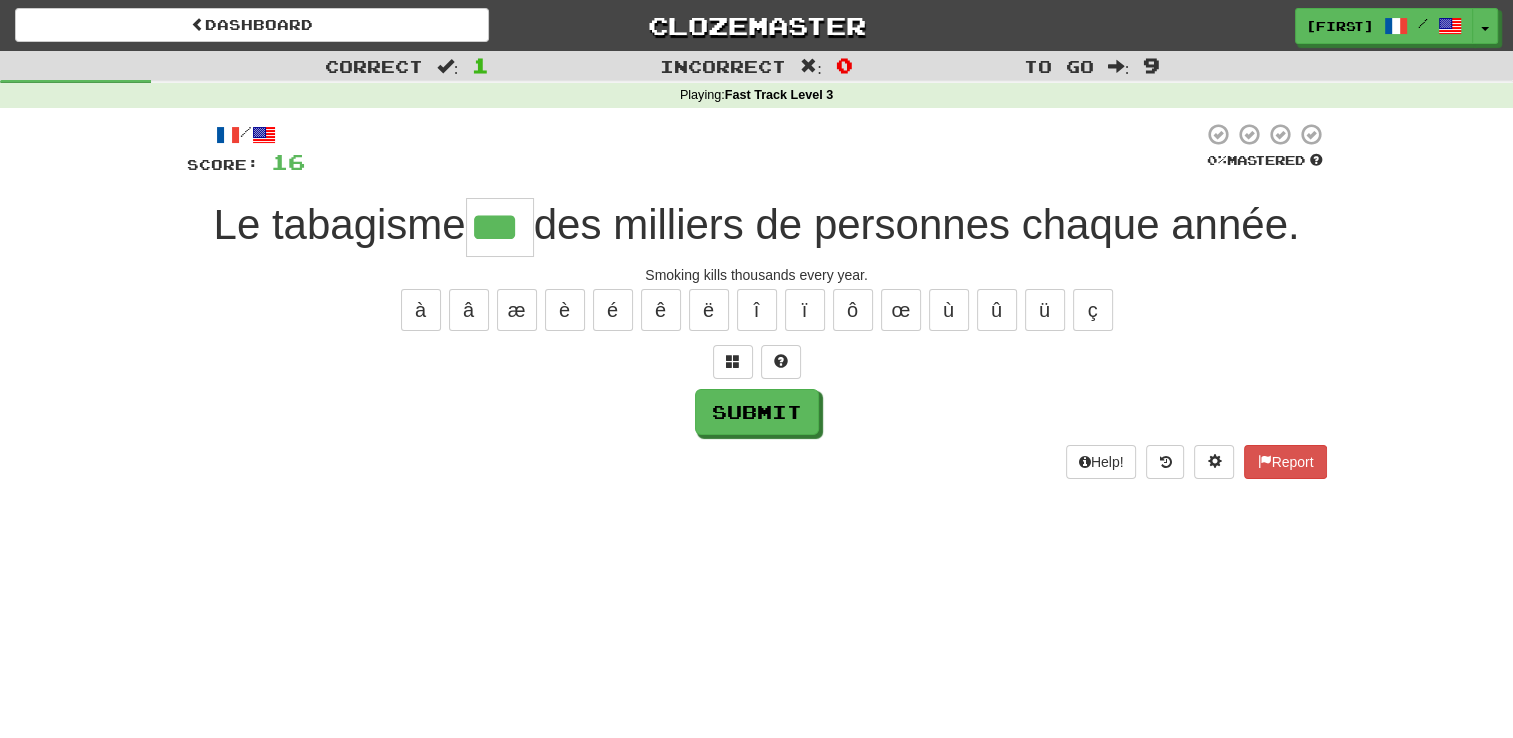 type on "***" 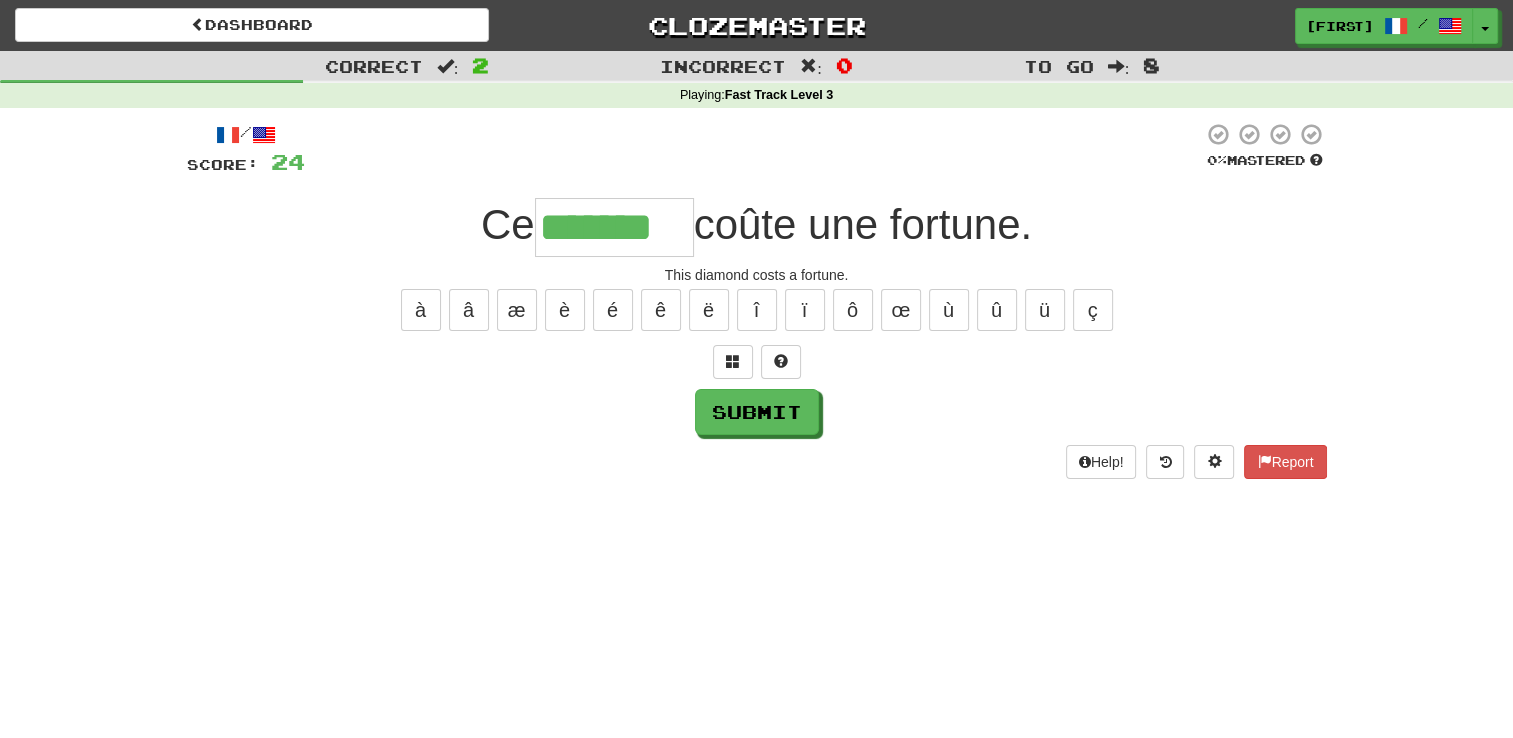 type on "*******" 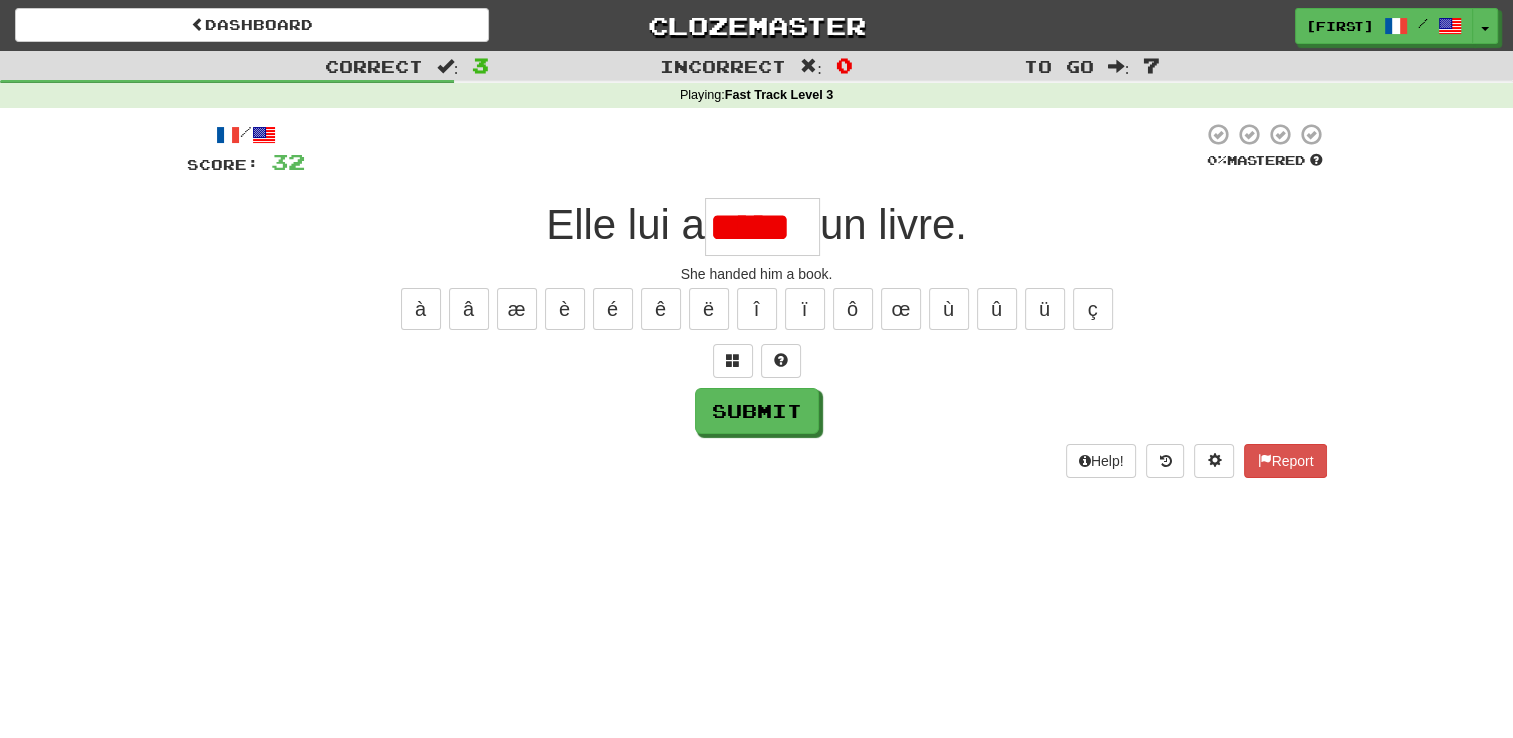 scroll, scrollTop: 0, scrollLeft: 0, axis: both 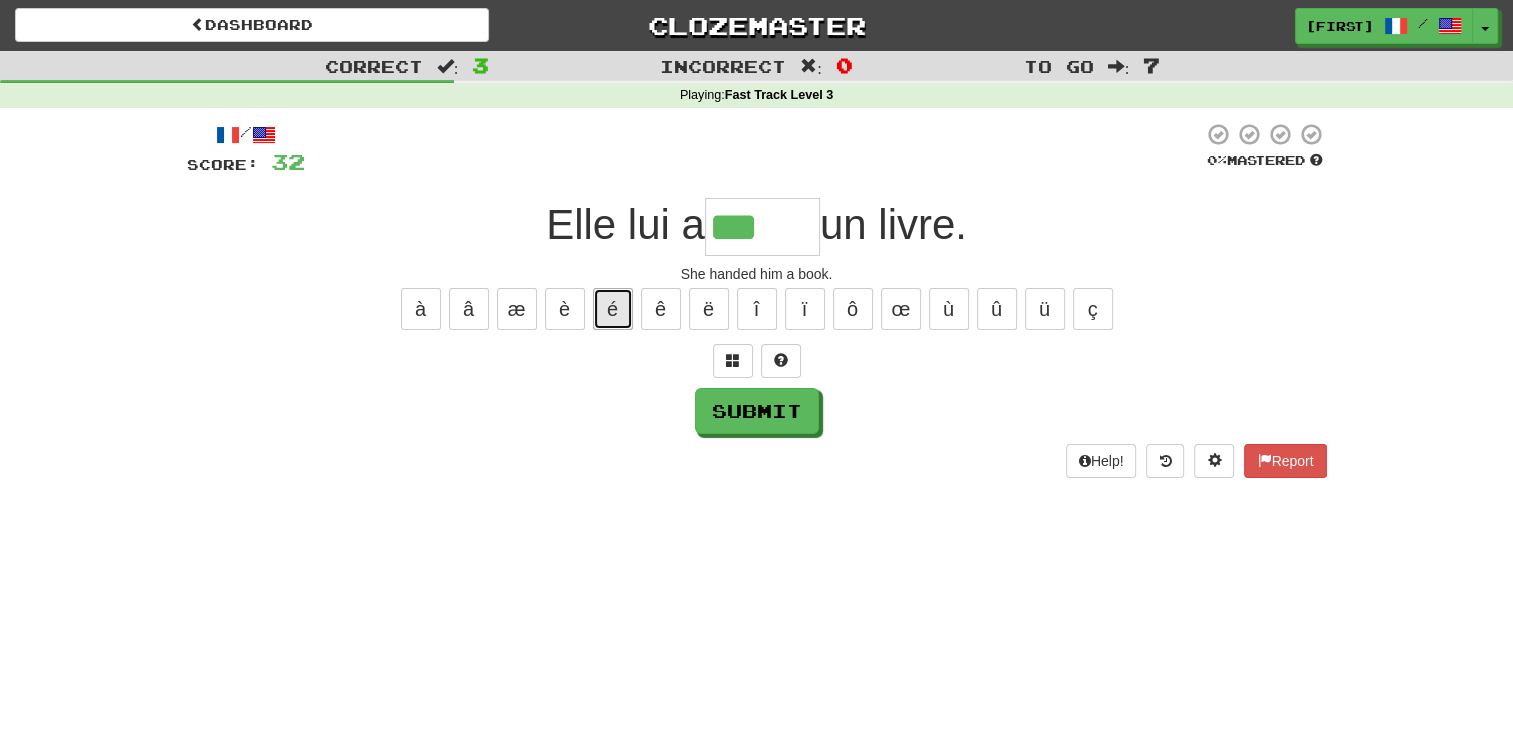 click on "é" at bounding box center (613, 309) 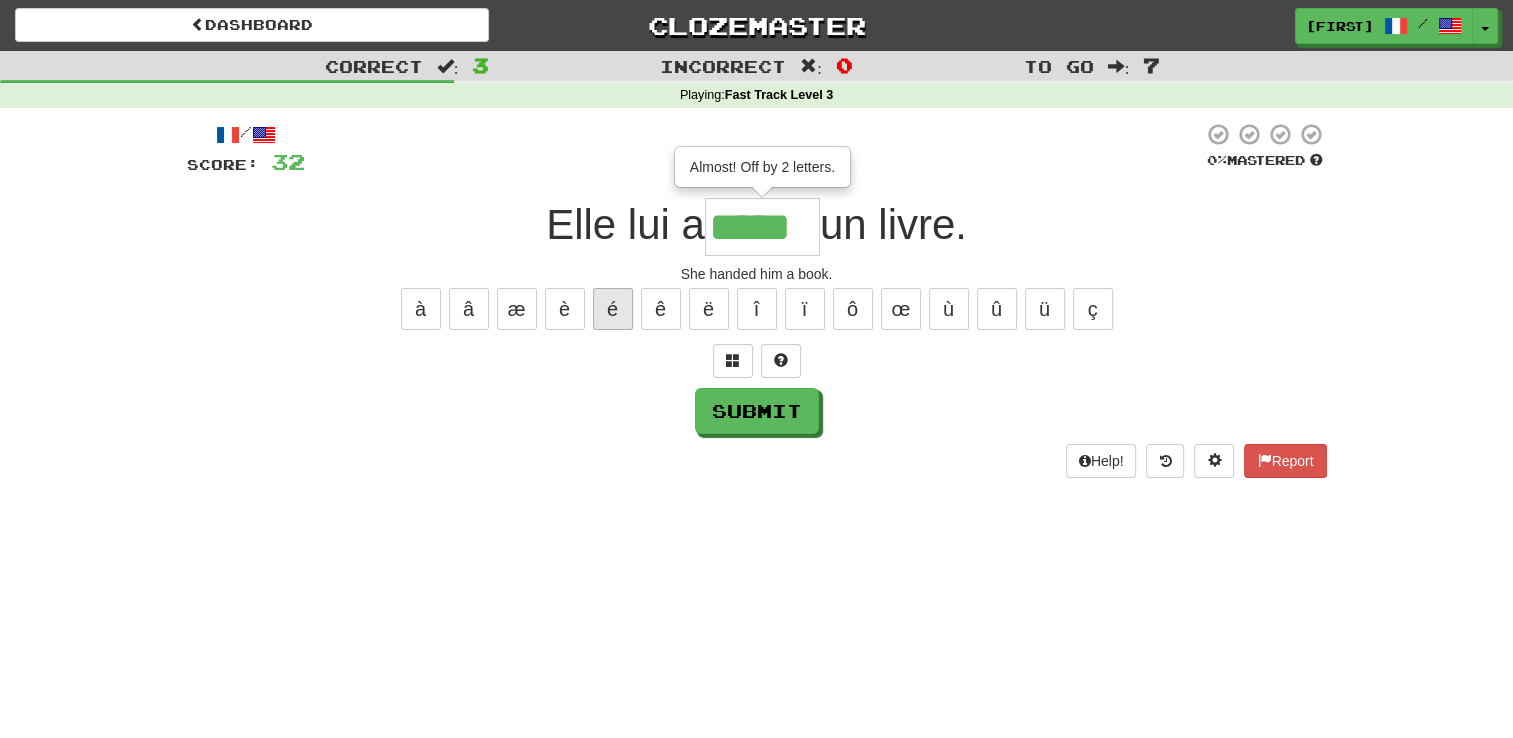 type on "*****" 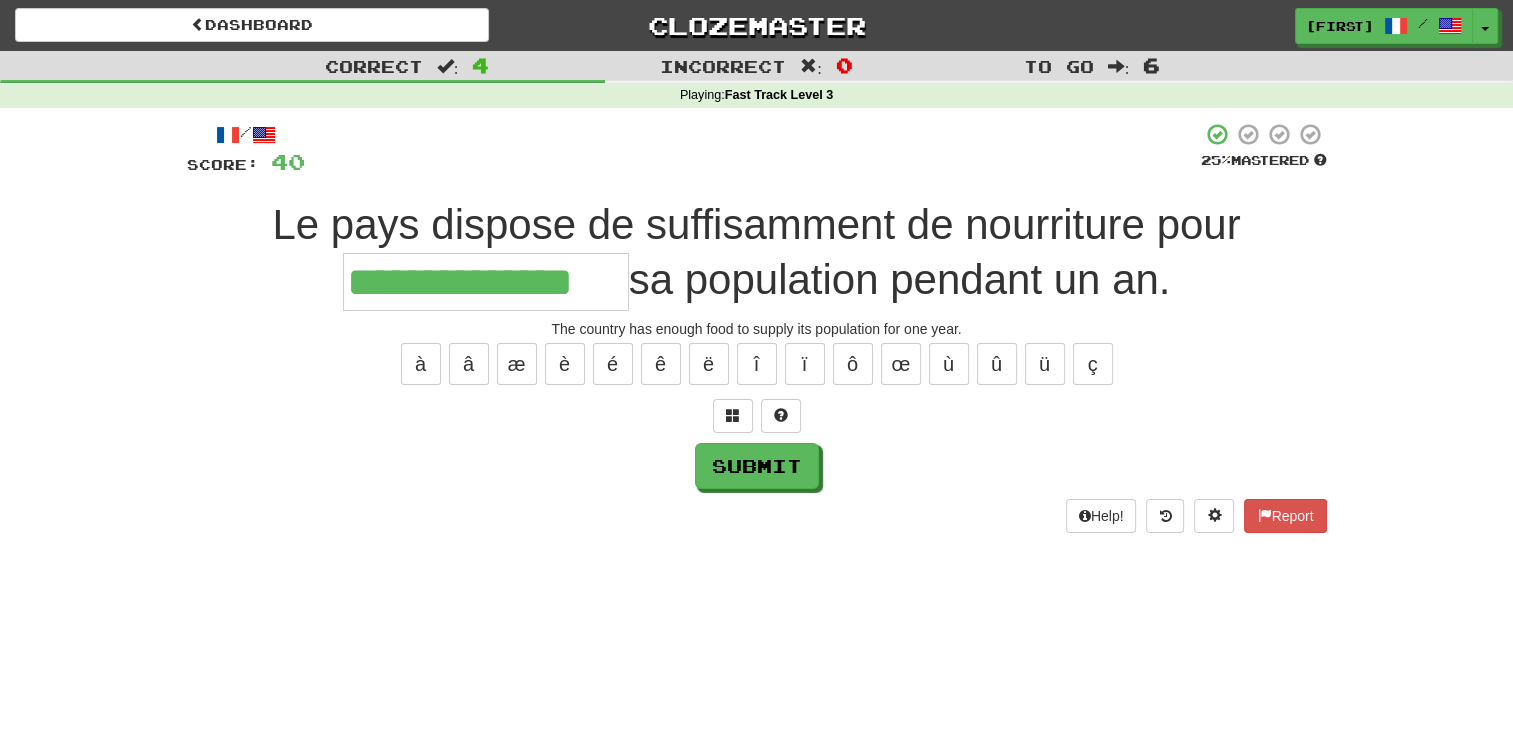 type on "**********" 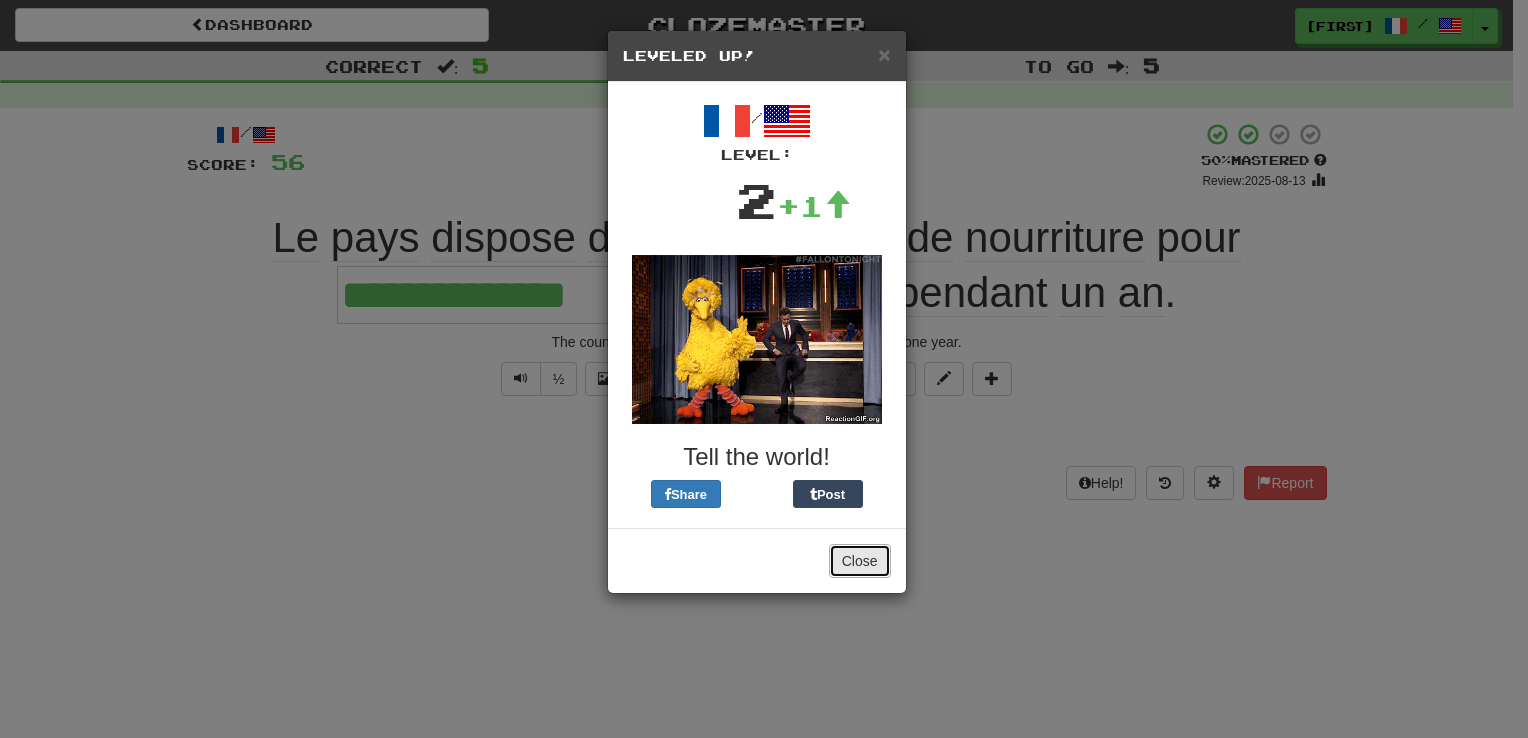 click on "Close" at bounding box center (860, 561) 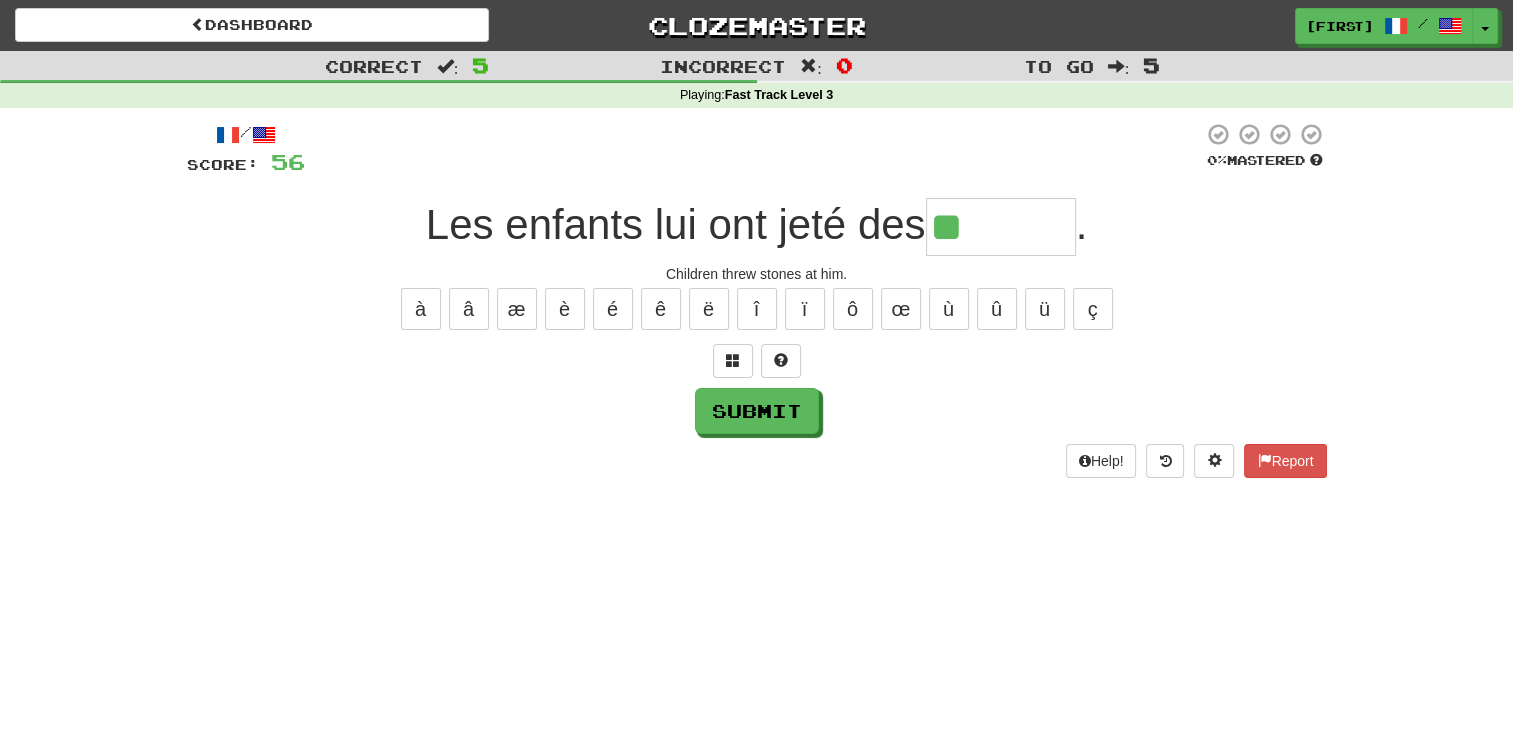 type on "********" 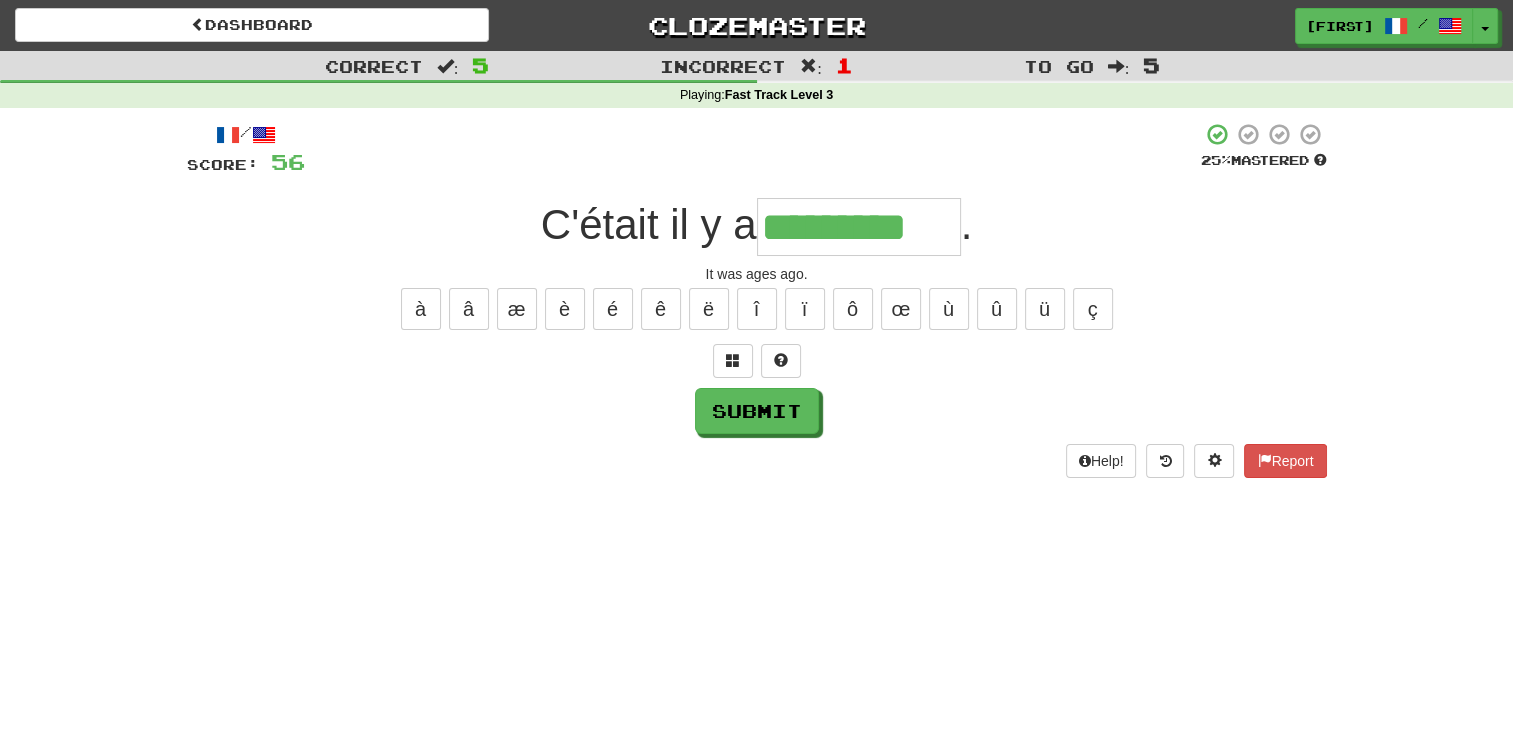 type on "*********" 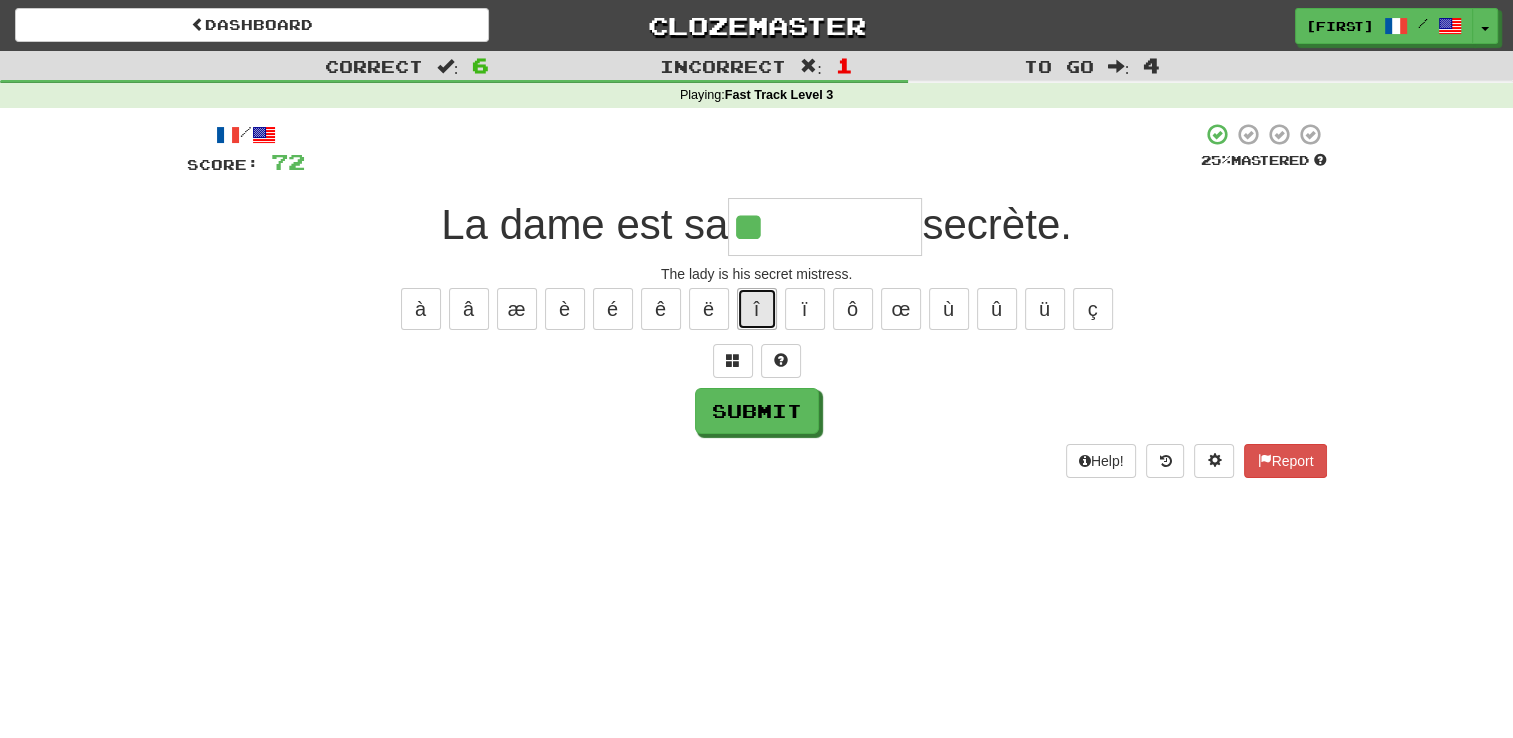 click on "î" at bounding box center [757, 309] 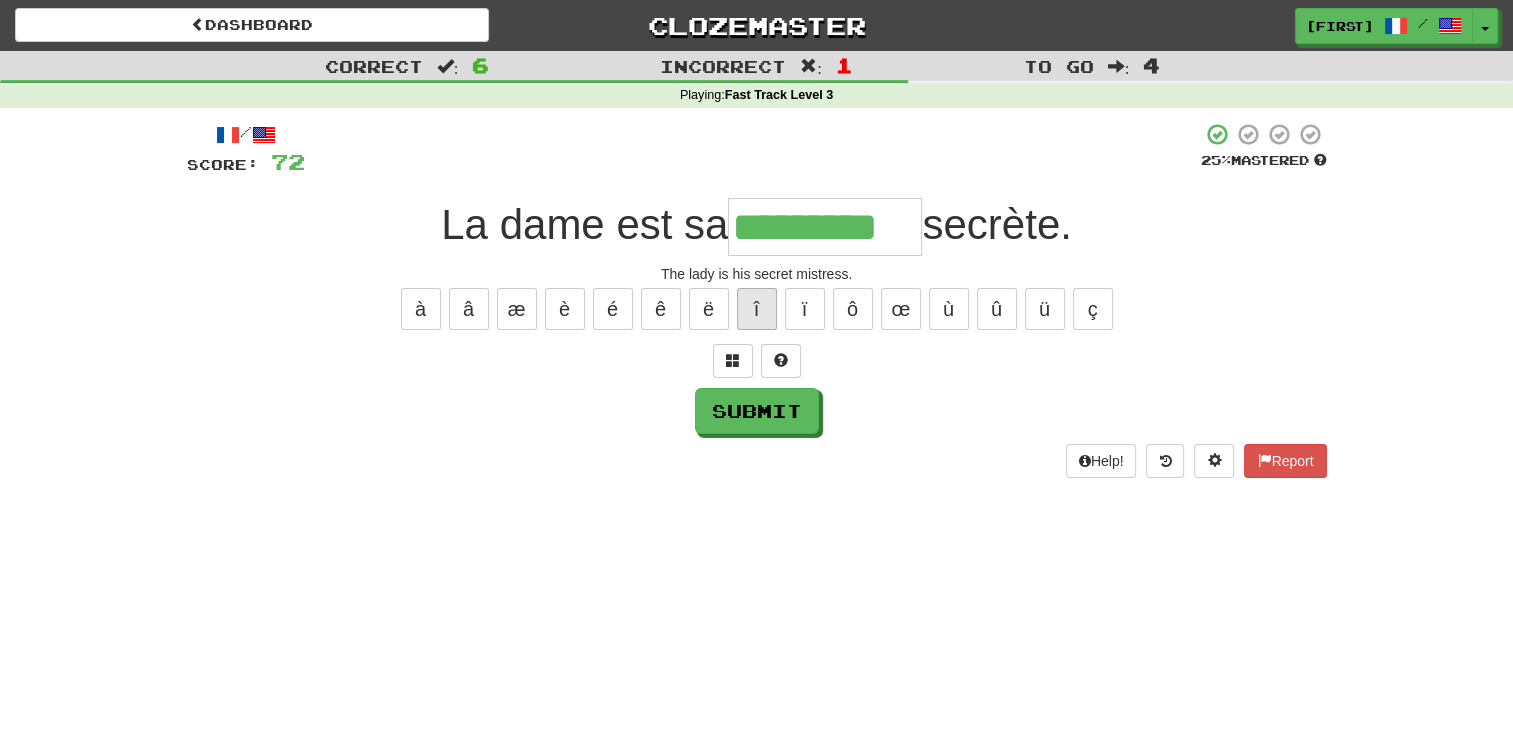 type on "*********" 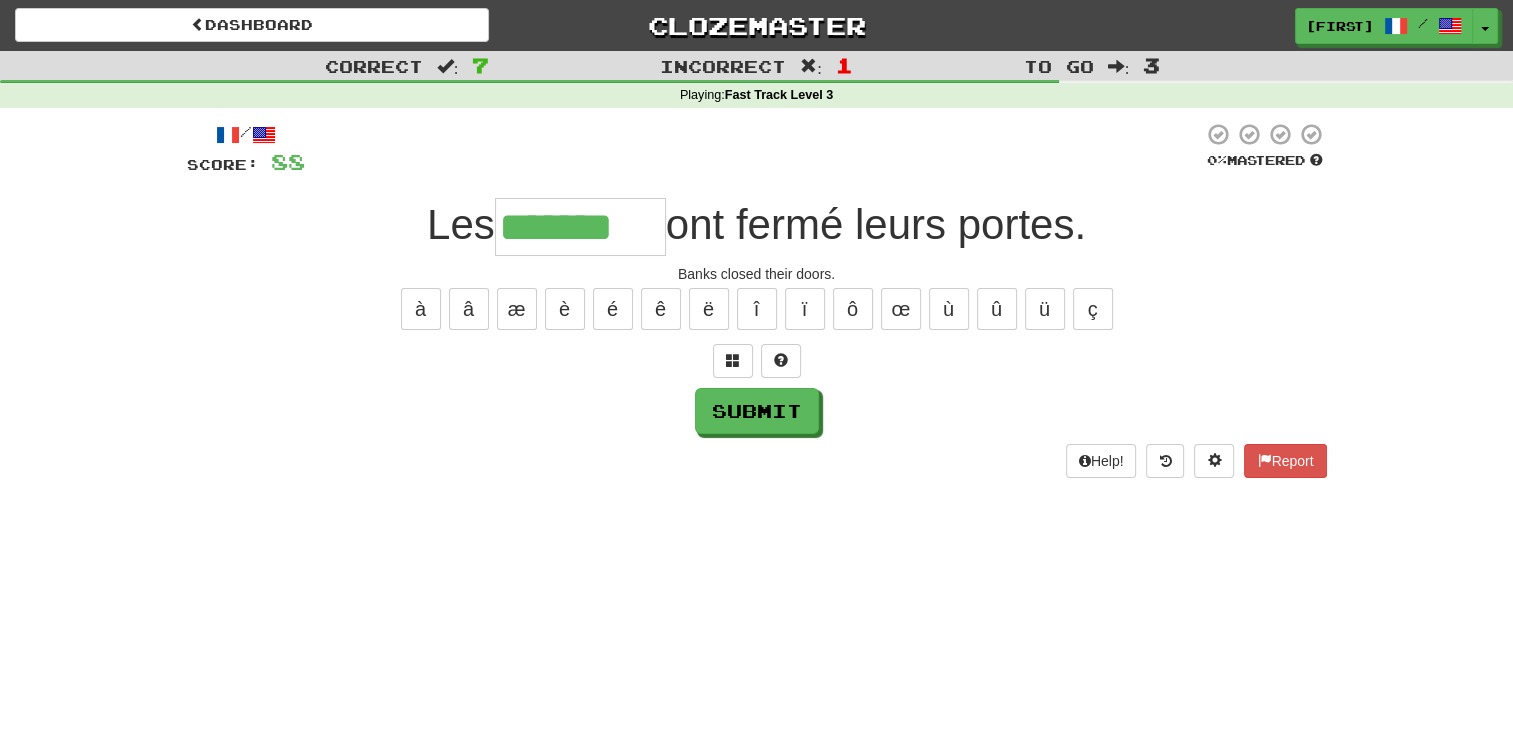 type on "*******" 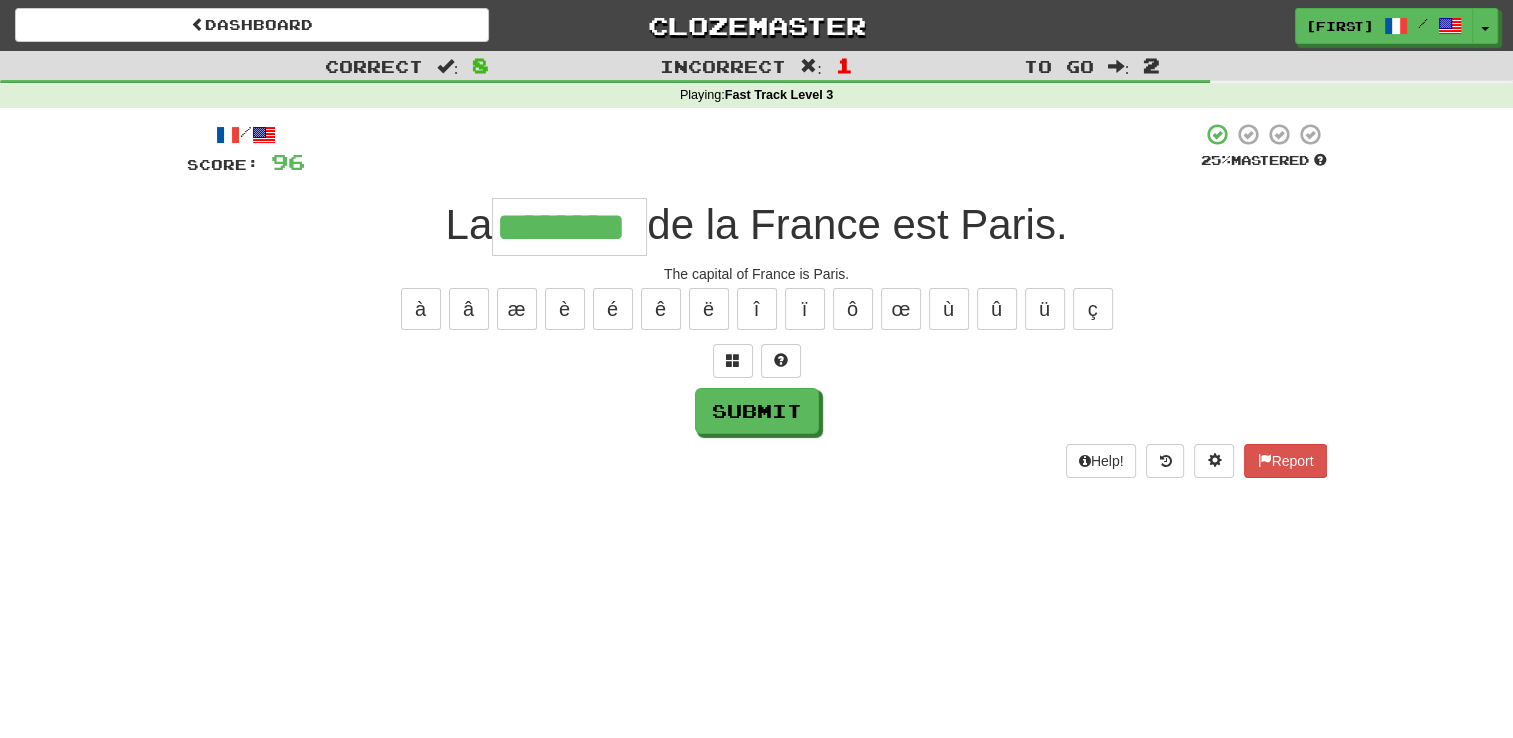 type on "********" 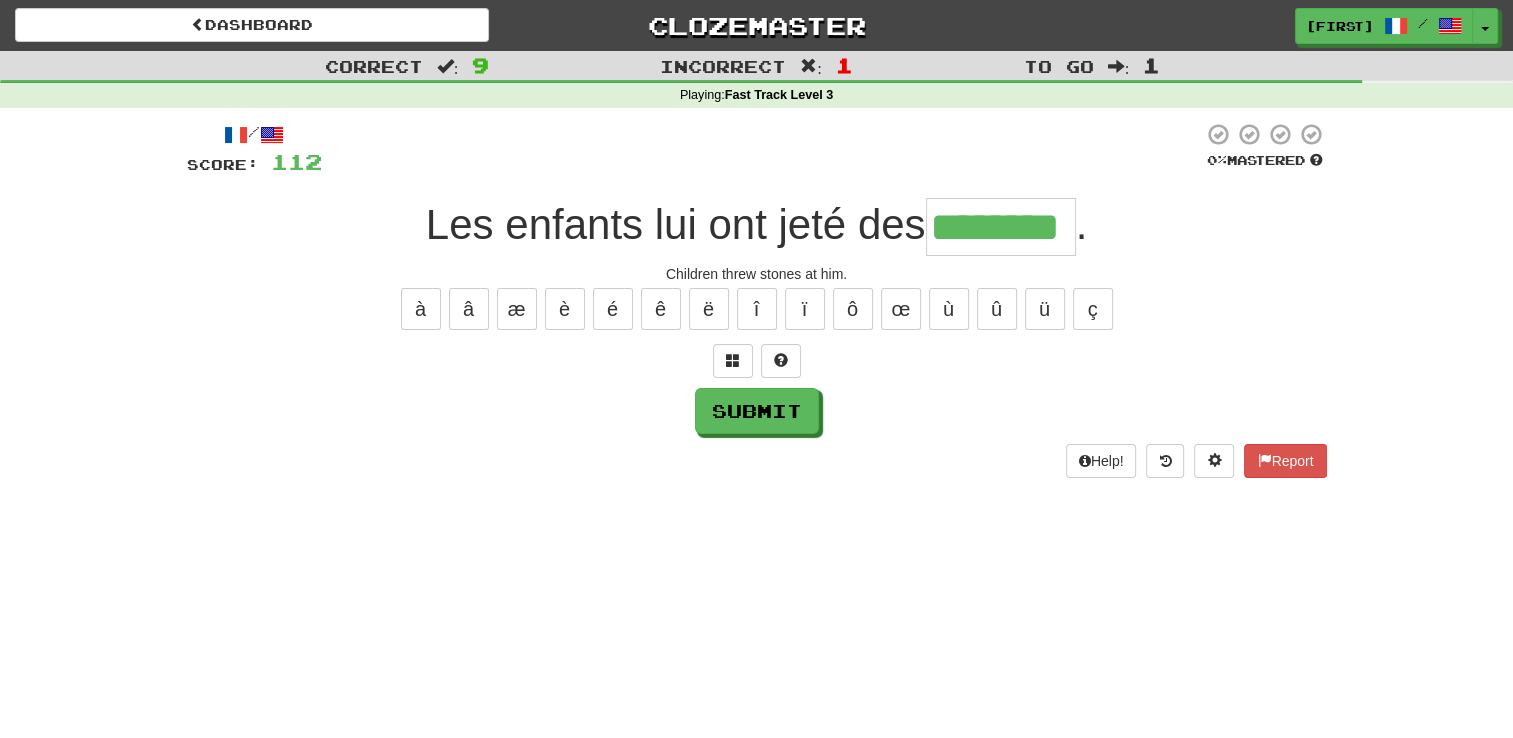 type on "********" 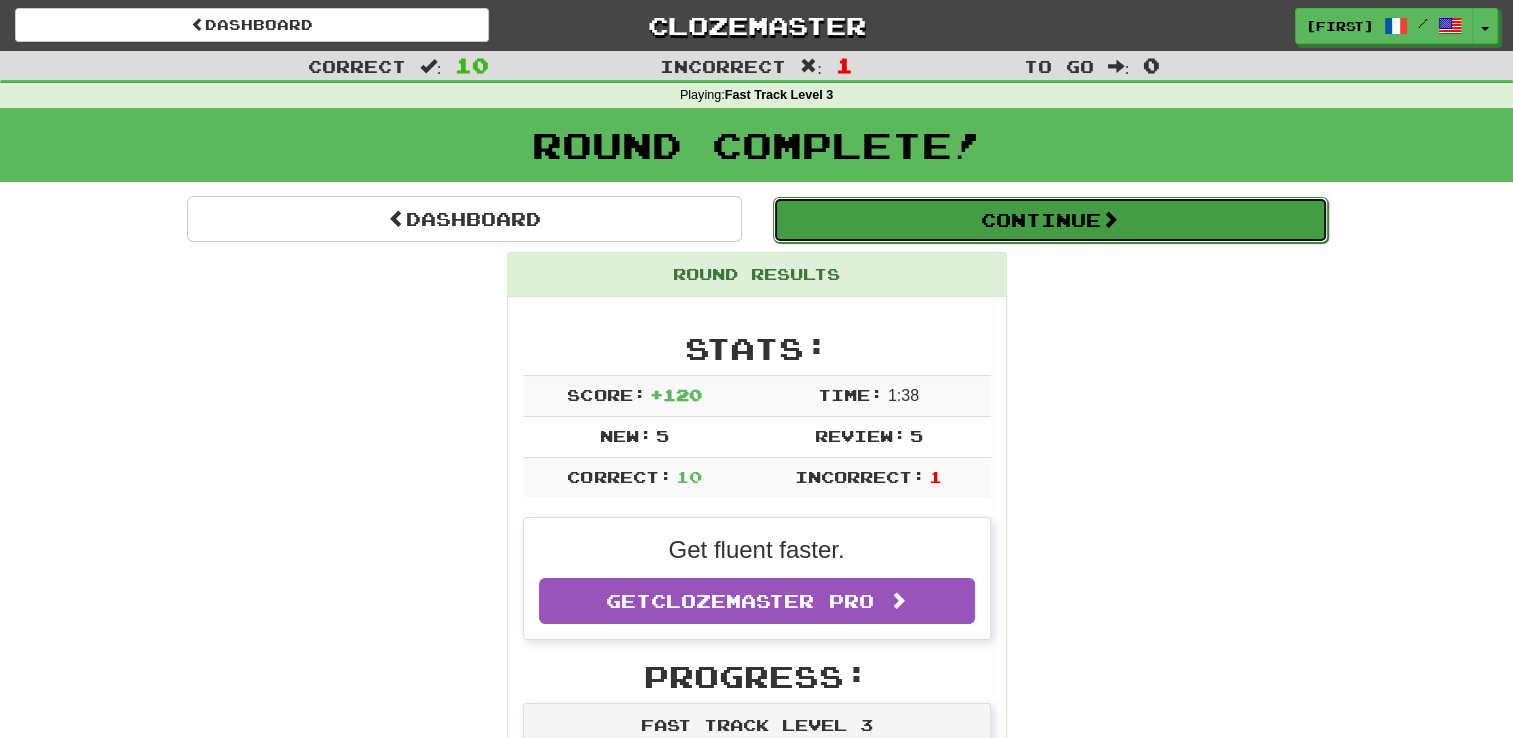 click on "Continue" at bounding box center [1050, 220] 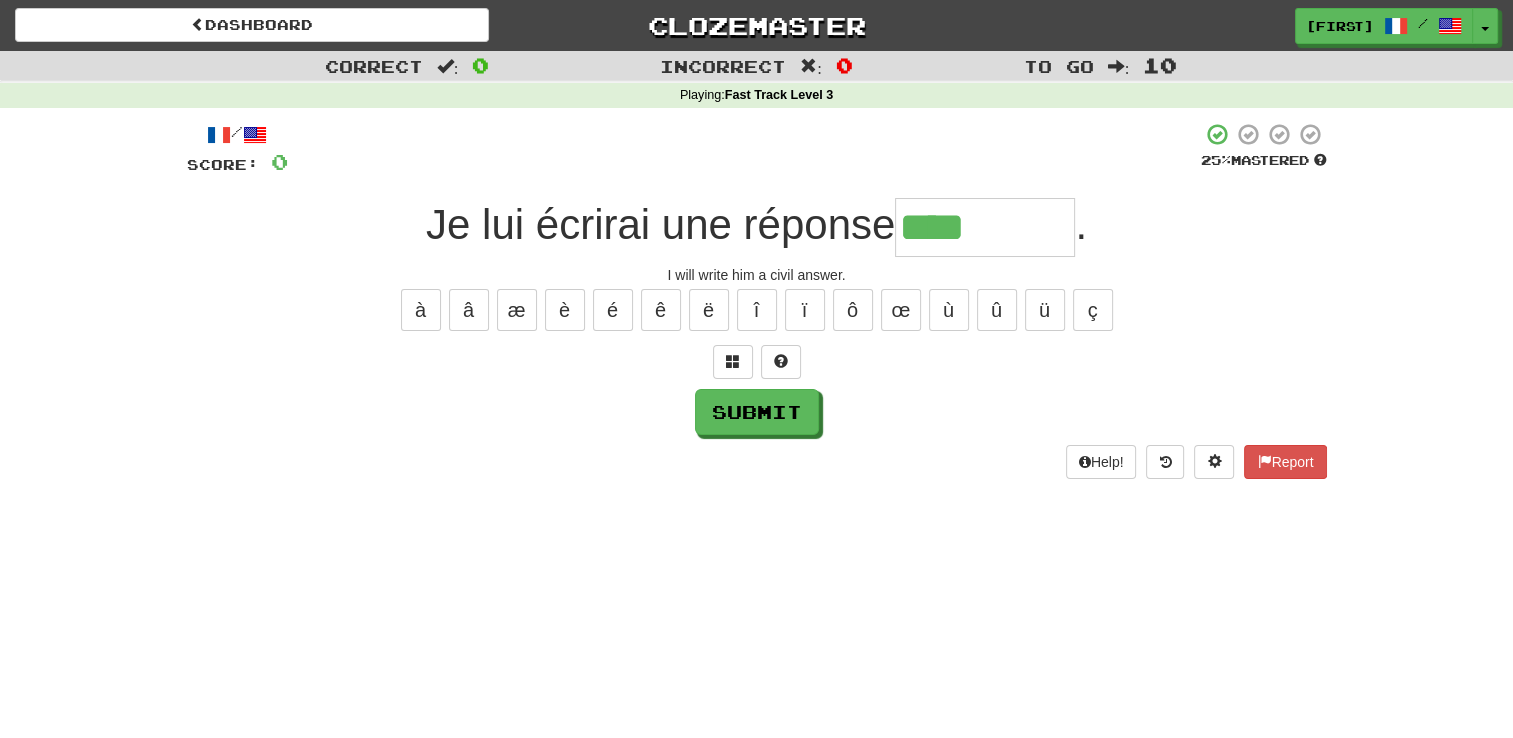 type on "*********" 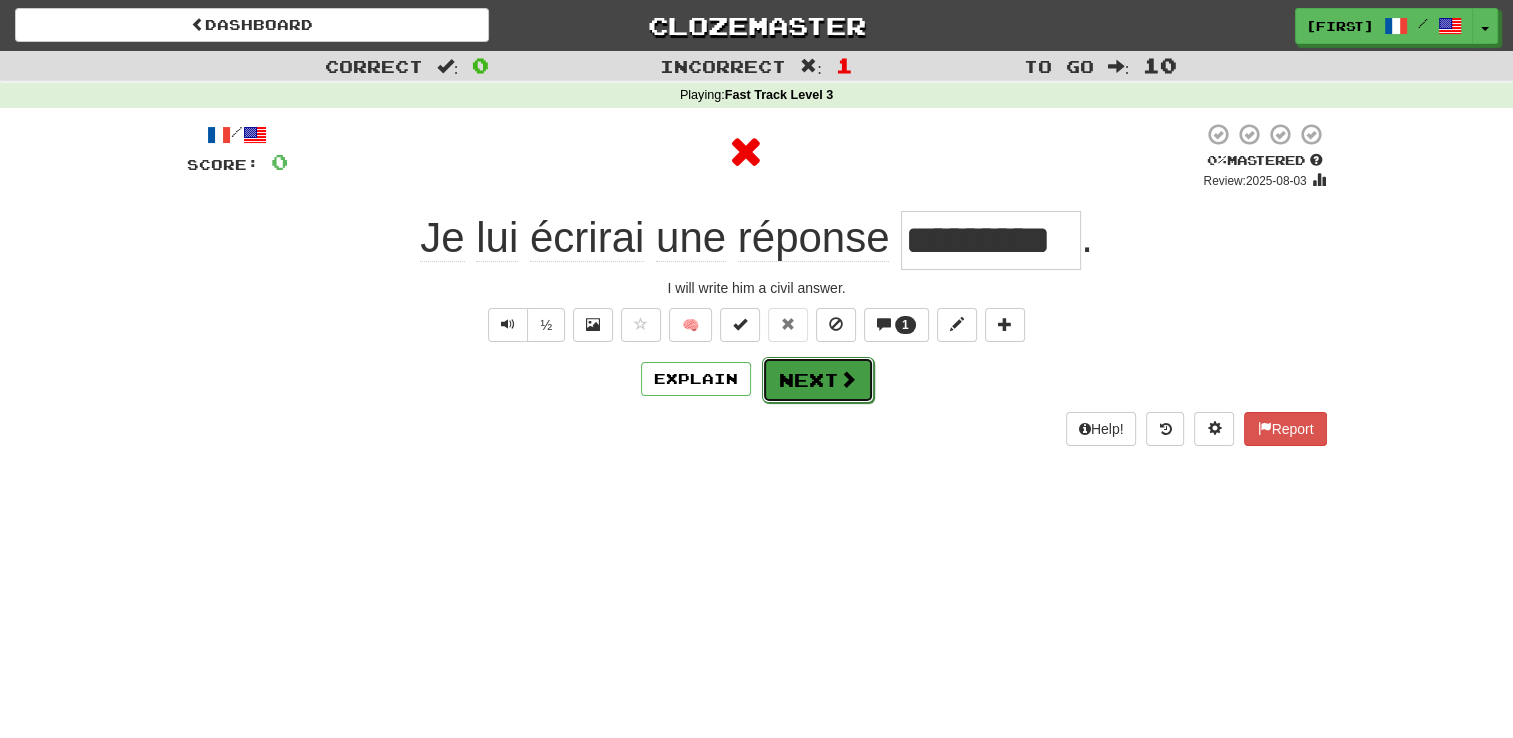 click at bounding box center (848, 379) 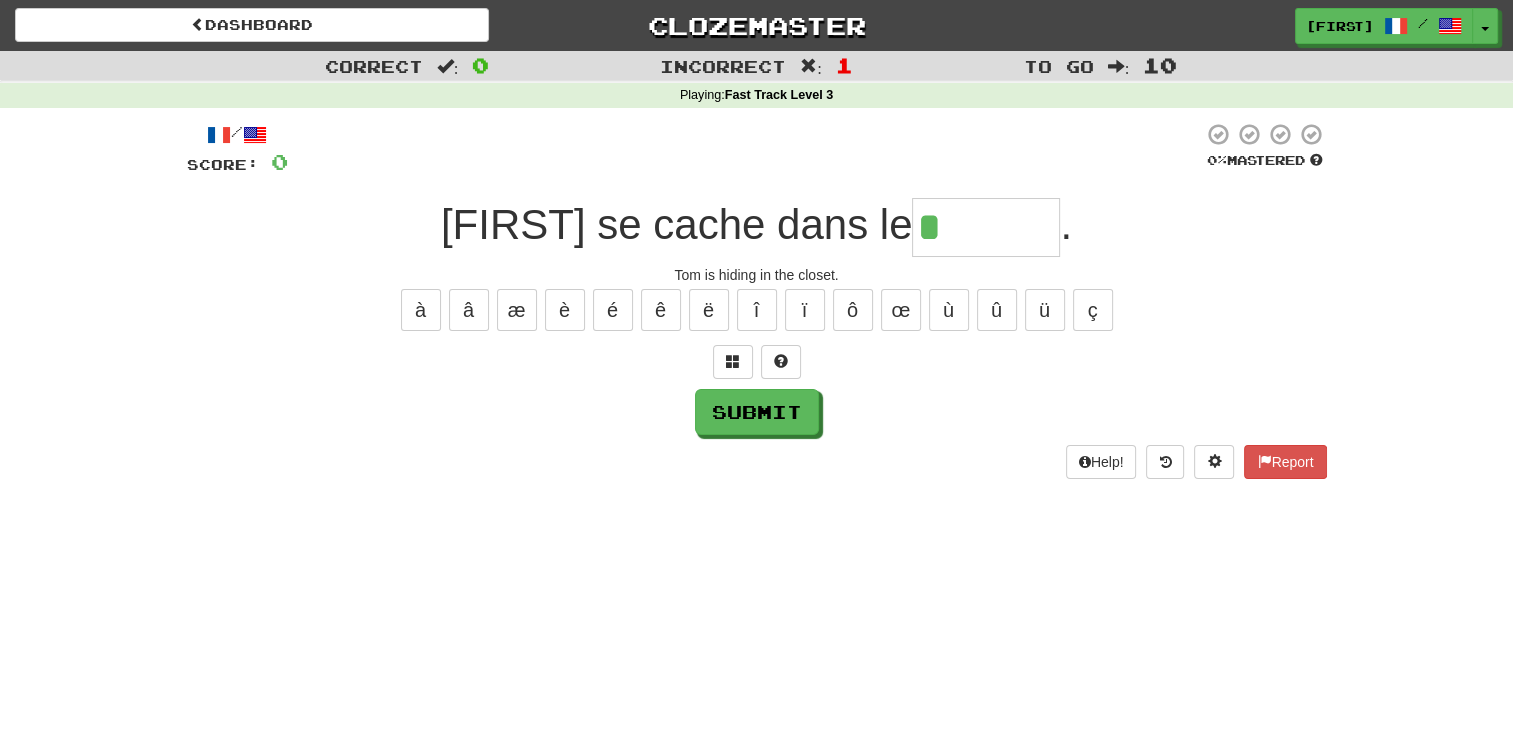 type on "*******" 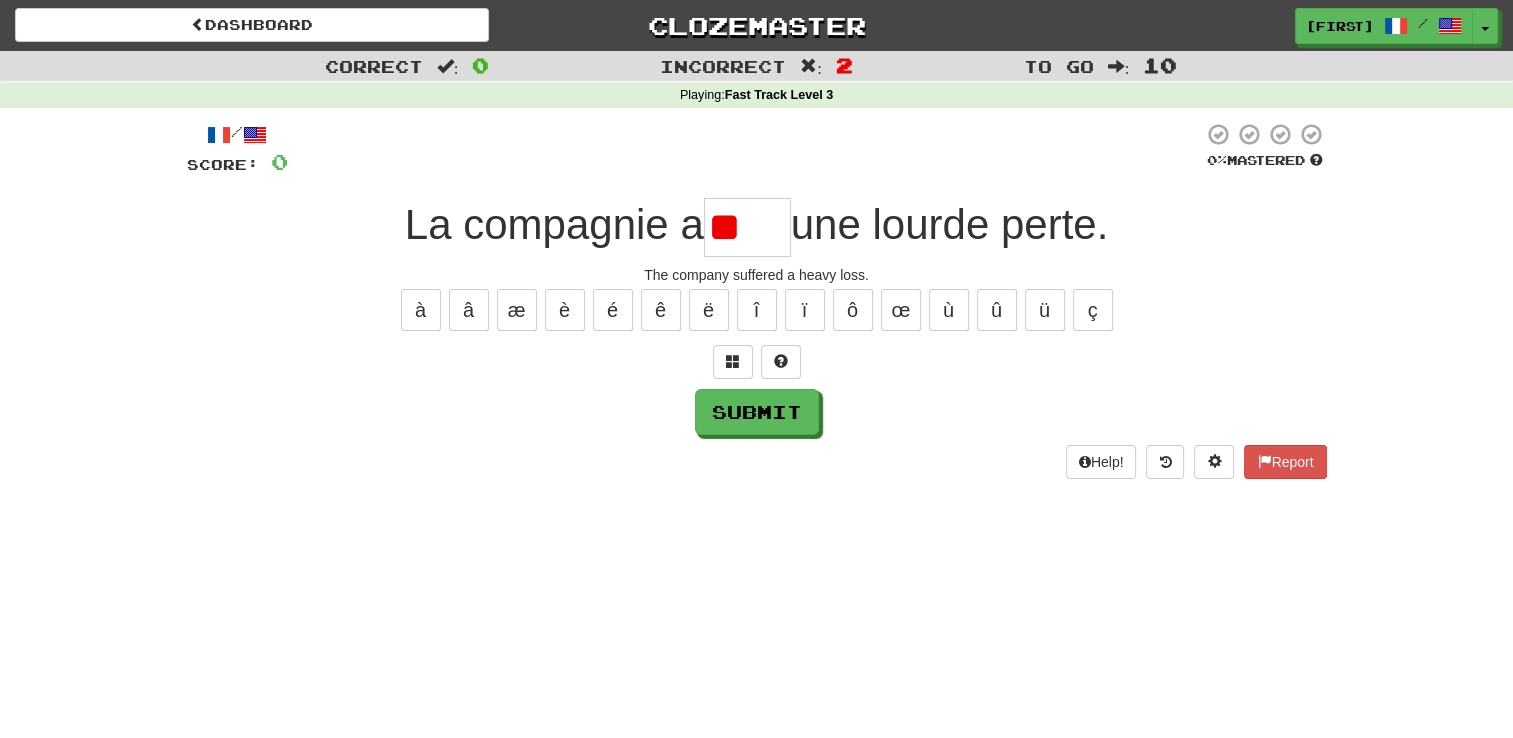 type on "*" 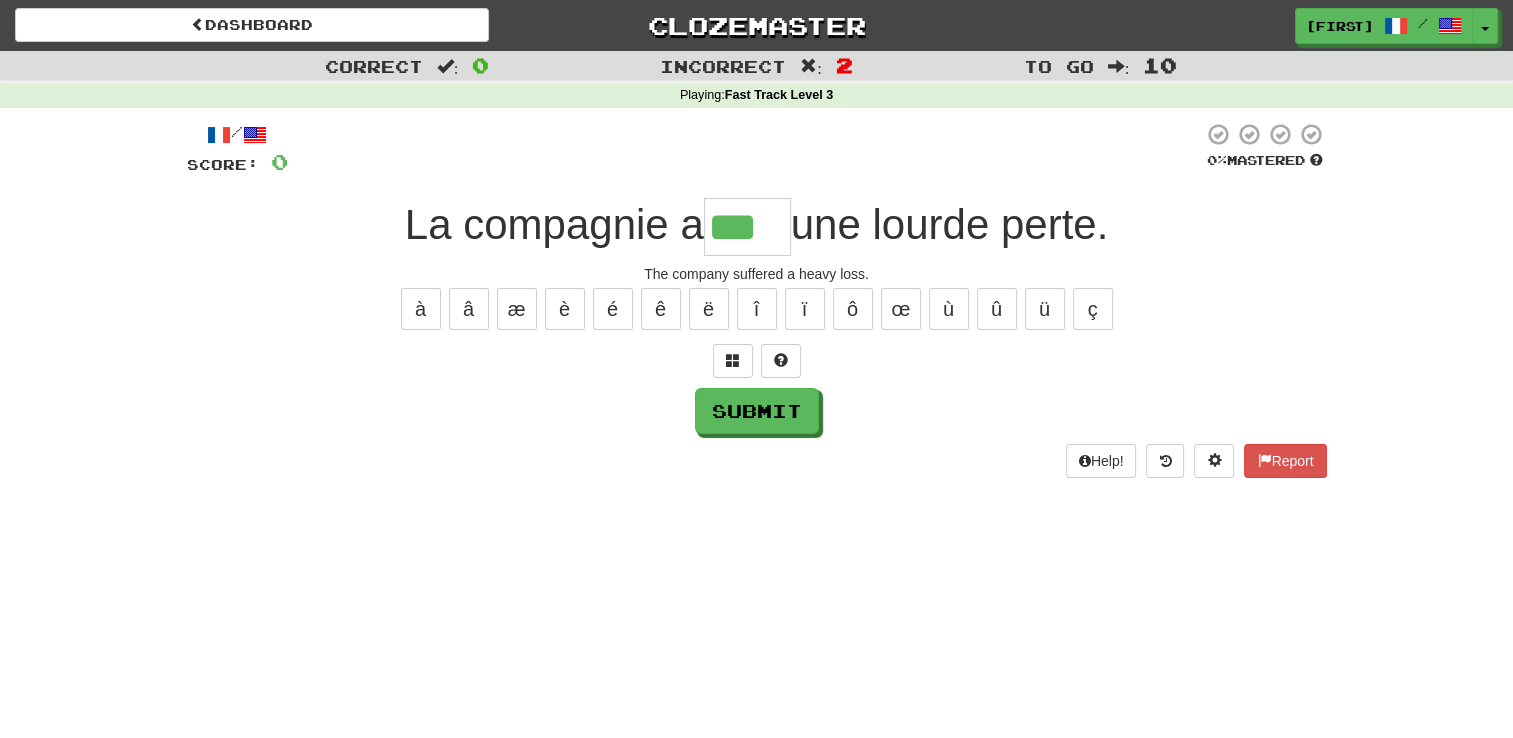 scroll, scrollTop: 0, scrollLeft: 0, axis: both 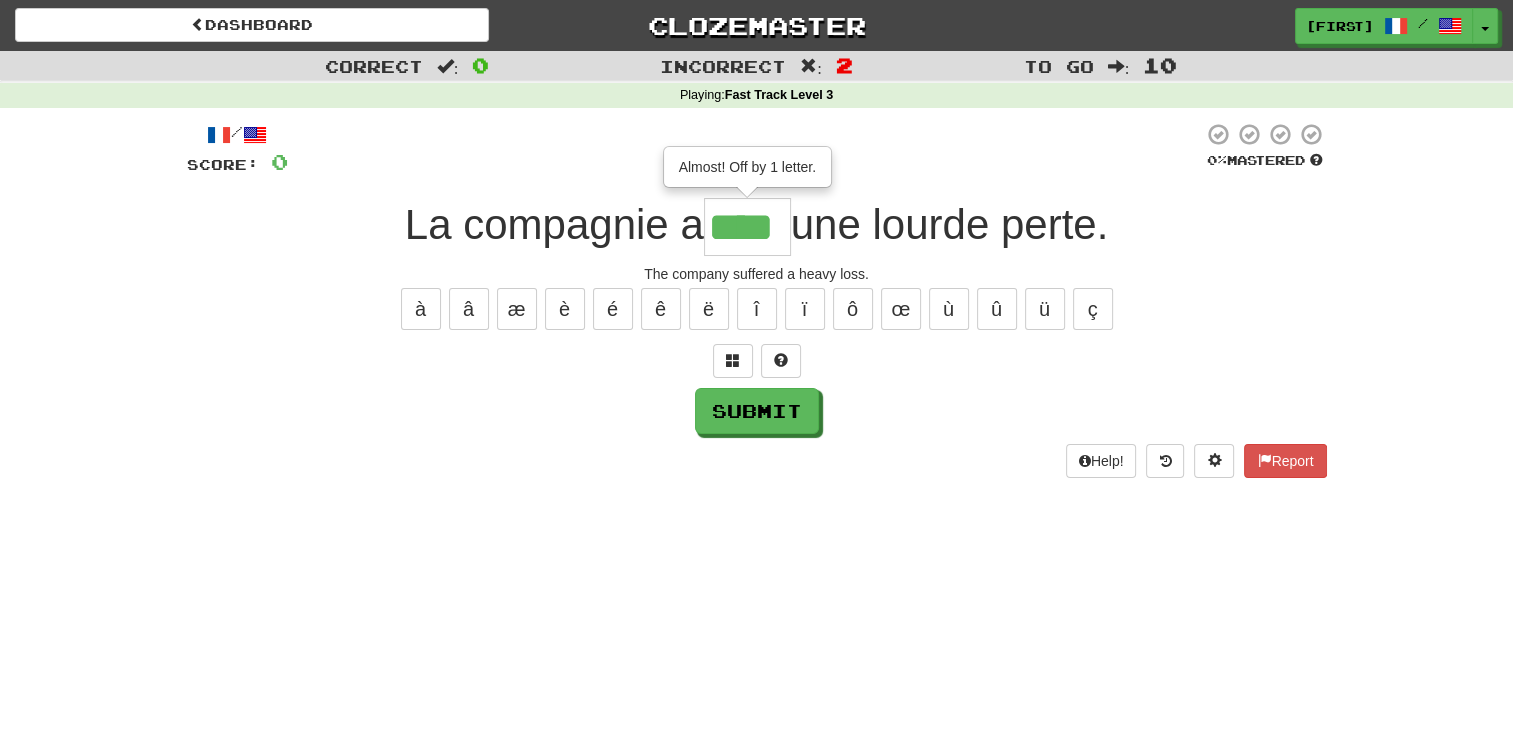 type on "****" 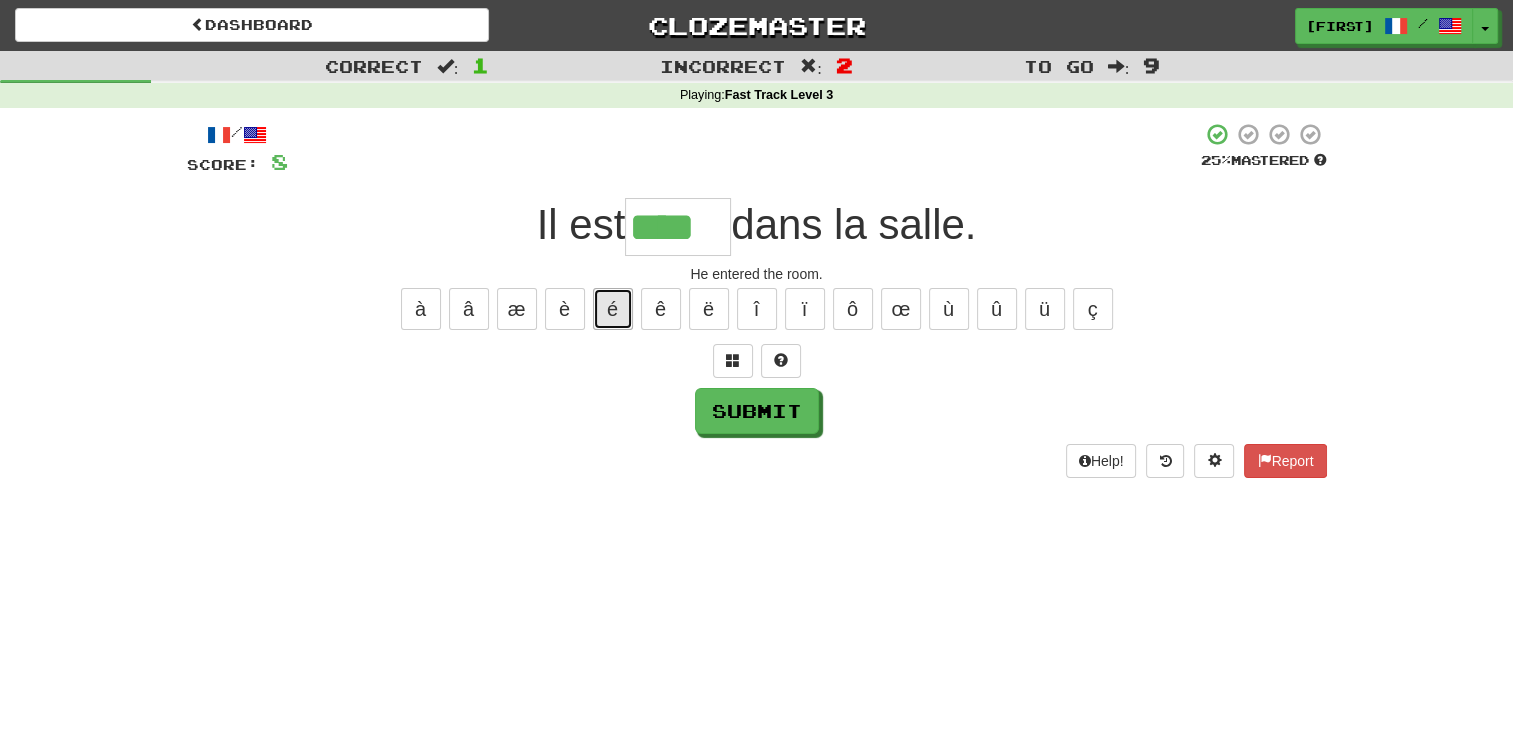 click on "é" at bounding box center [613, 309] 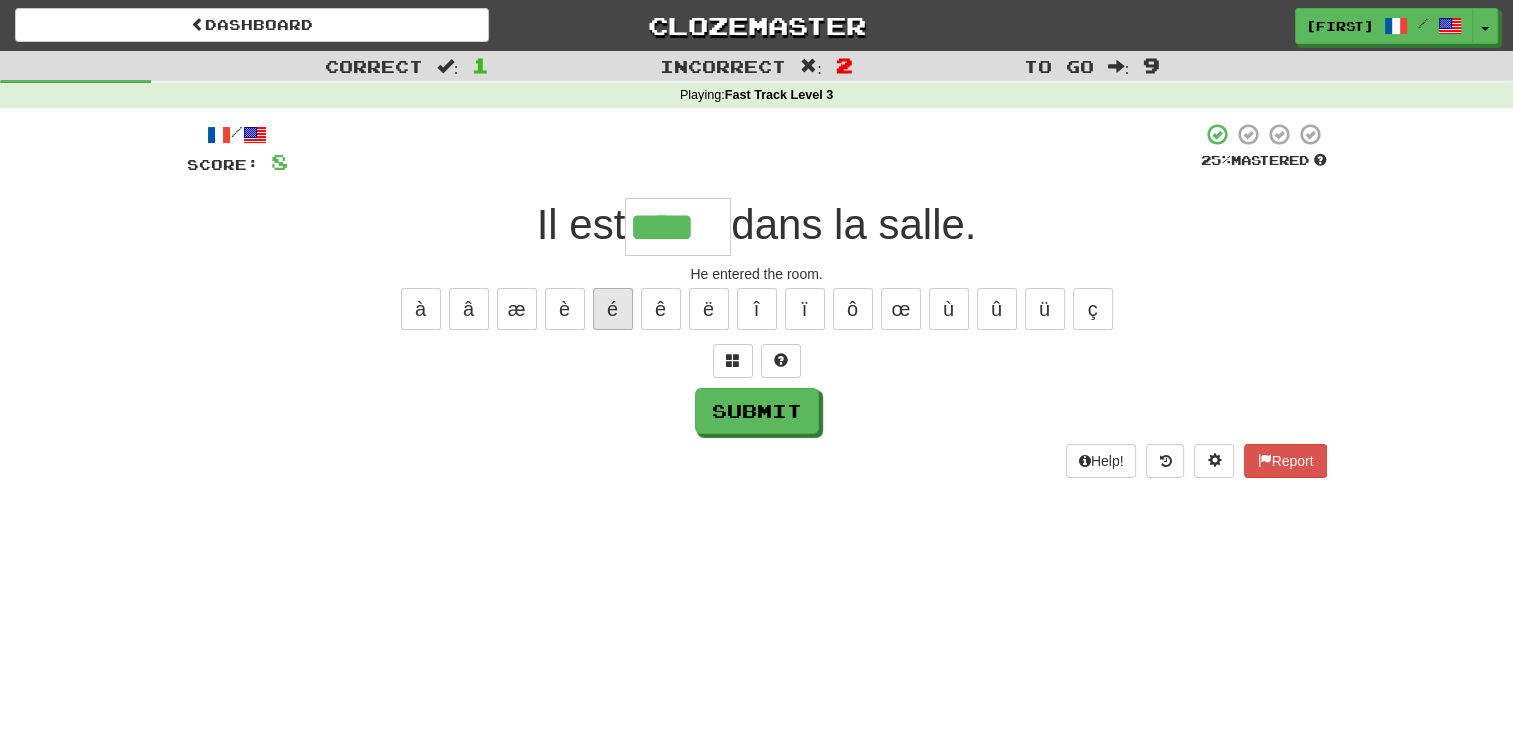 type on "*****" 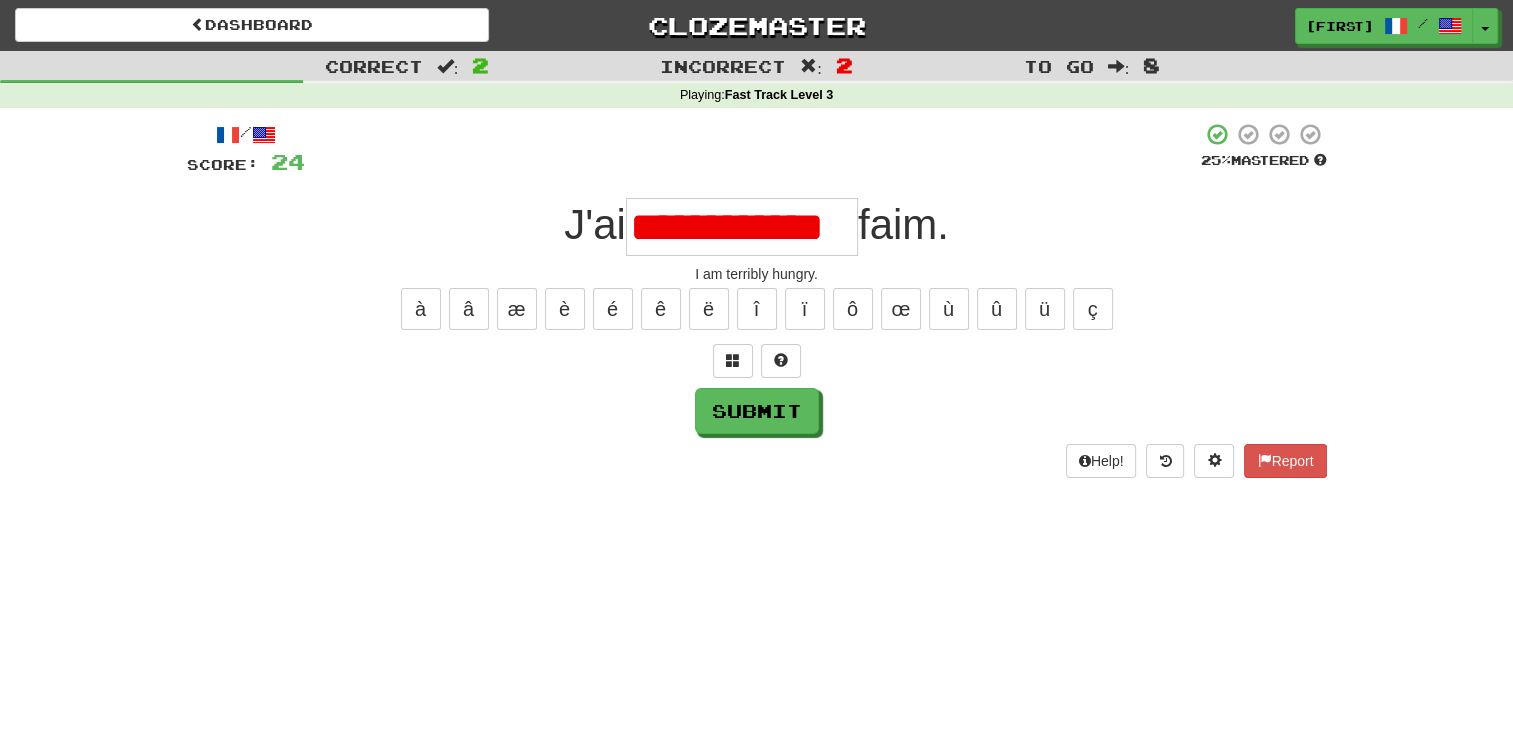 click on "**********" at bounding box center [742, 227] 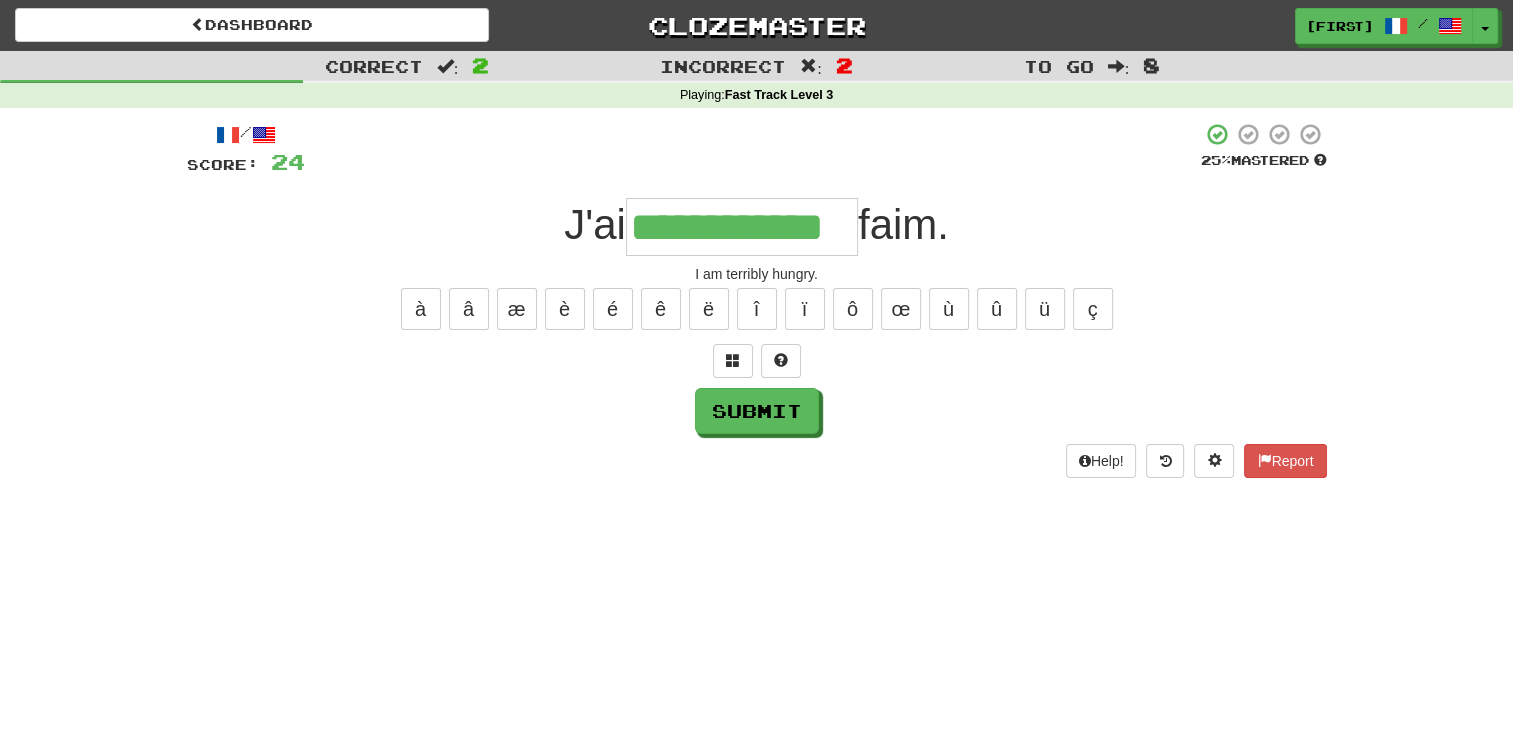 type on "**********" 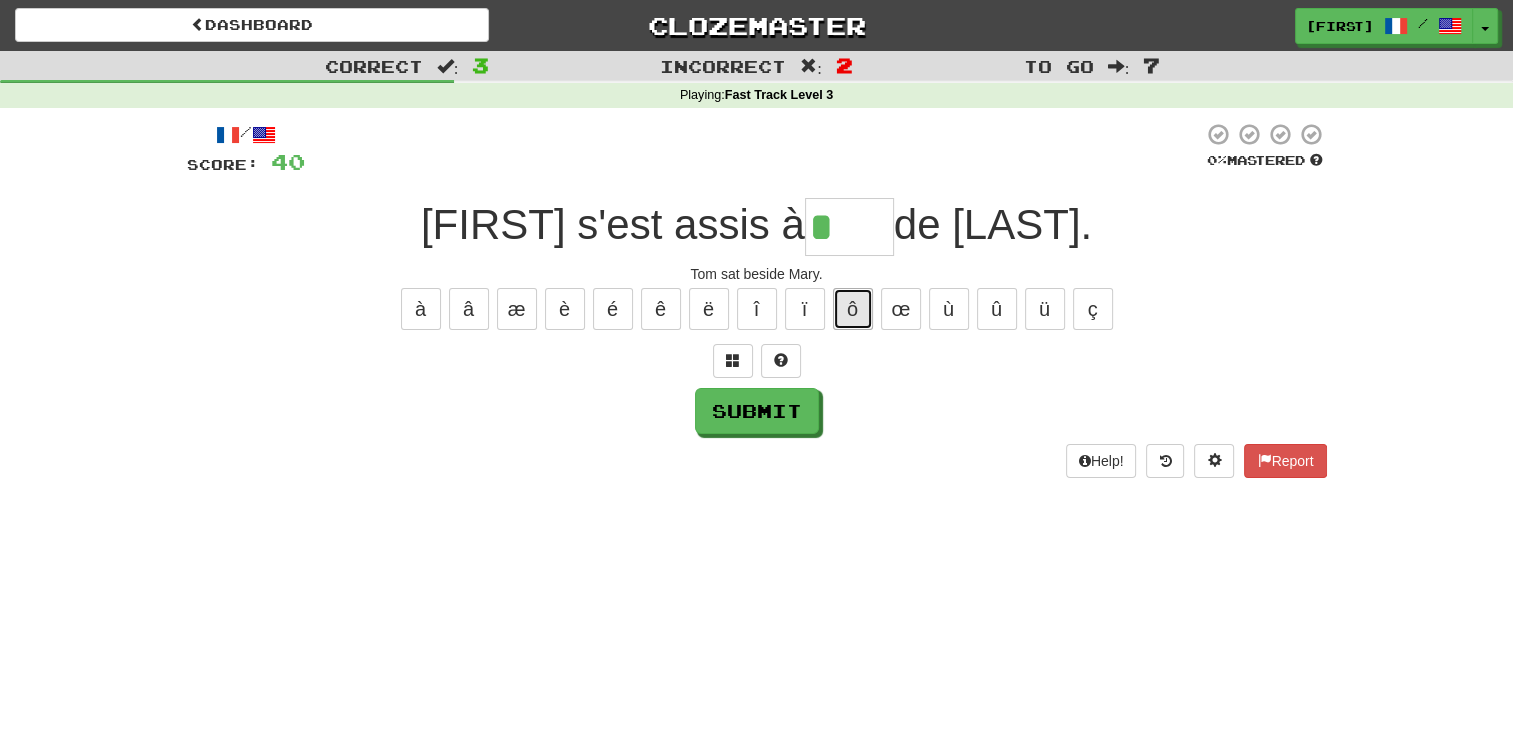 click on "ô" at bounding box center [853, 309] 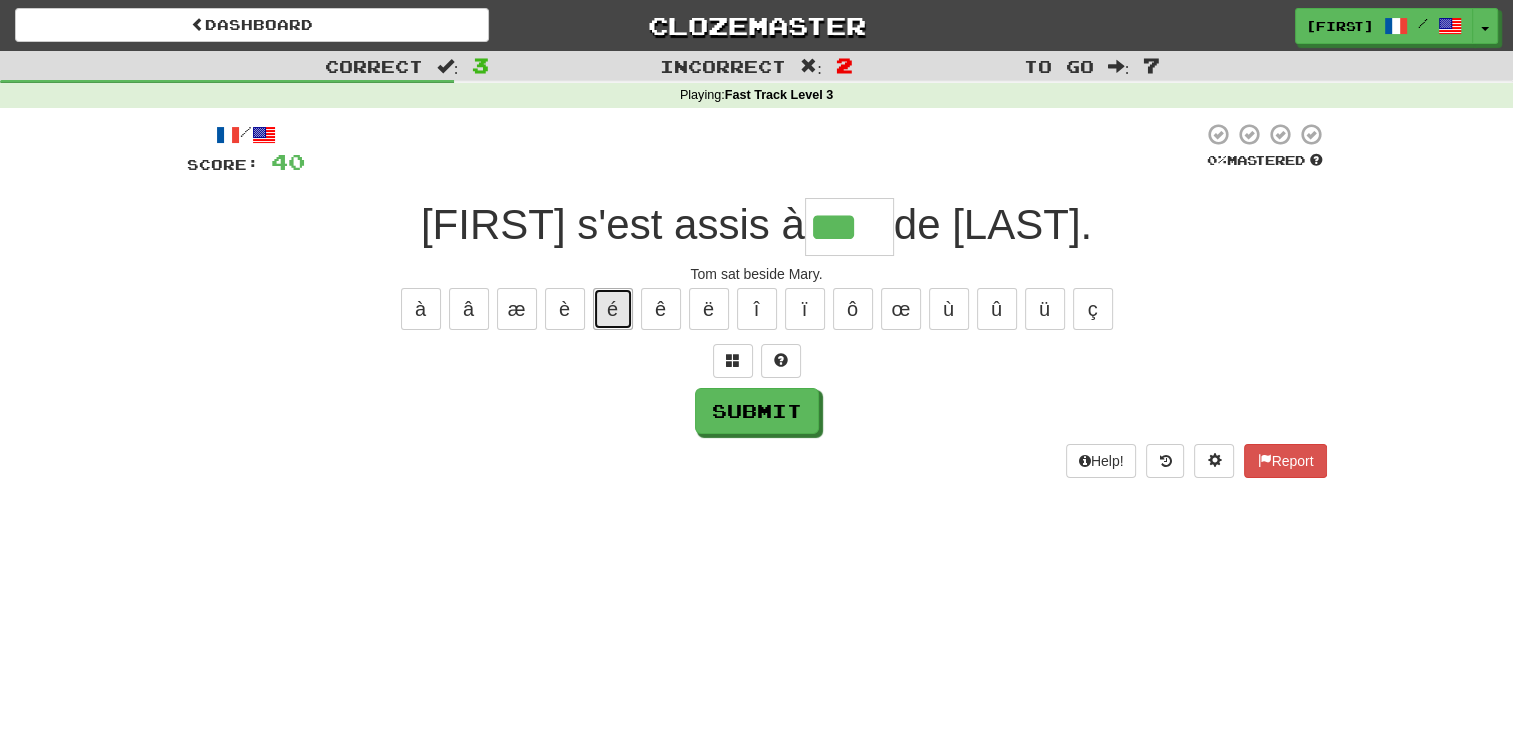 click on "é" at bounding box center (613, 309) 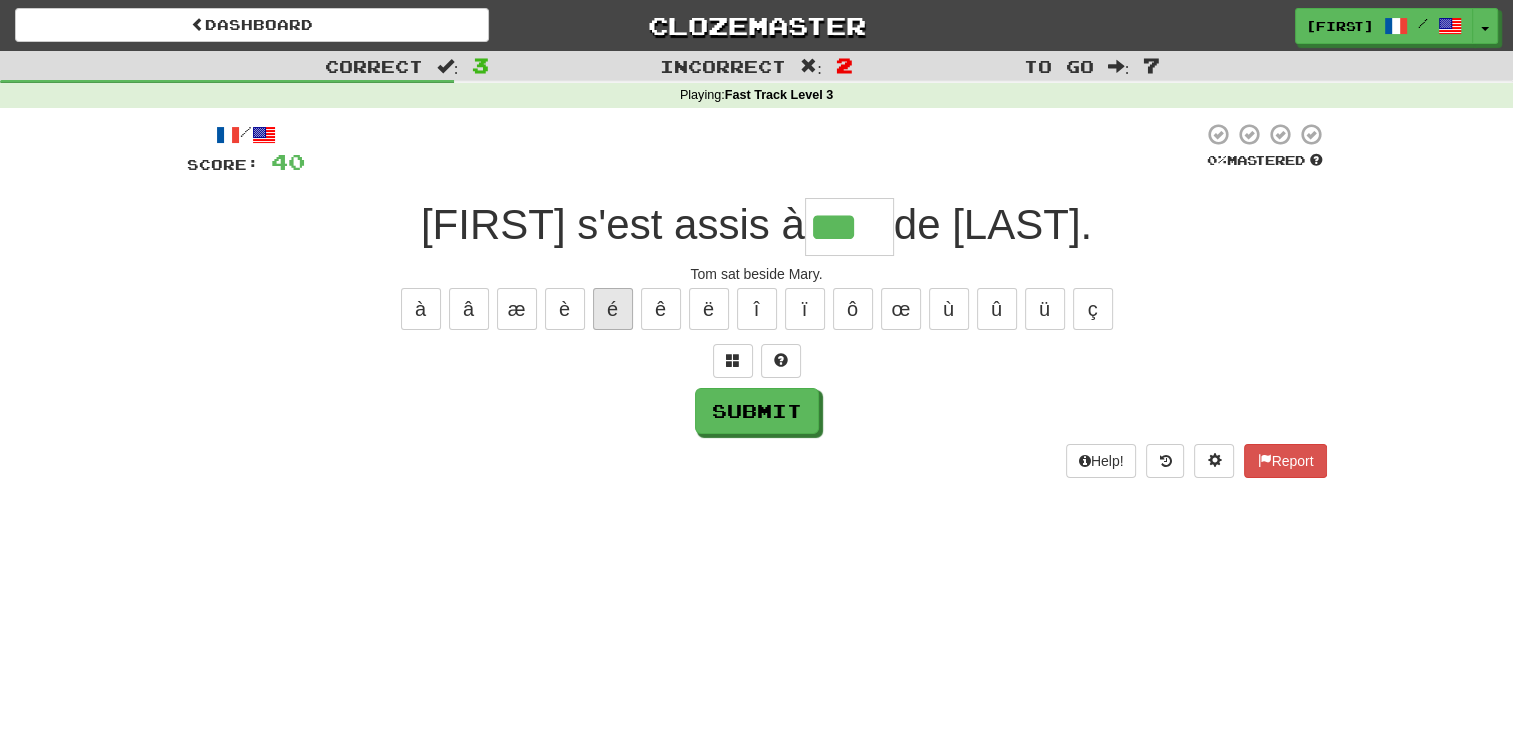 type on "****" 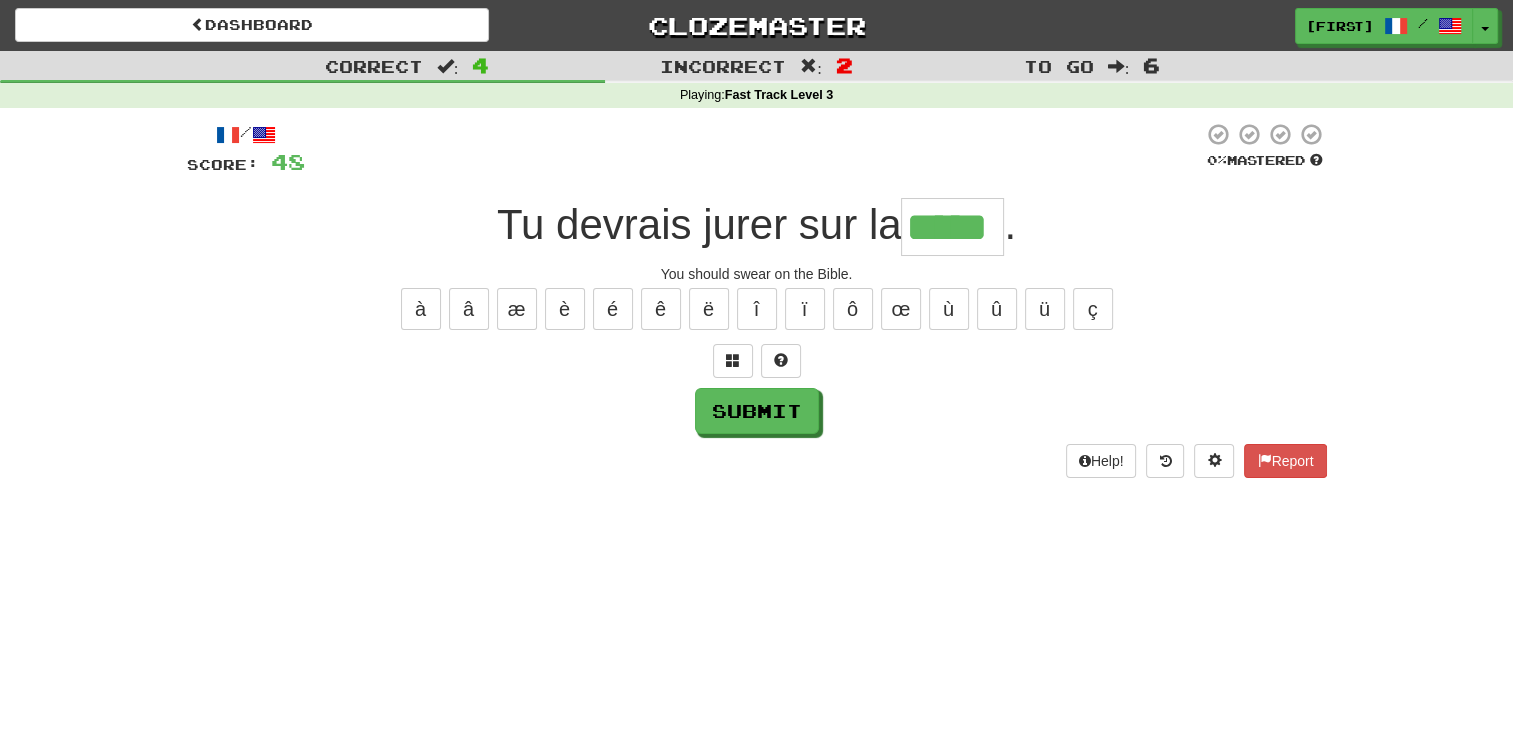 type on "*****" 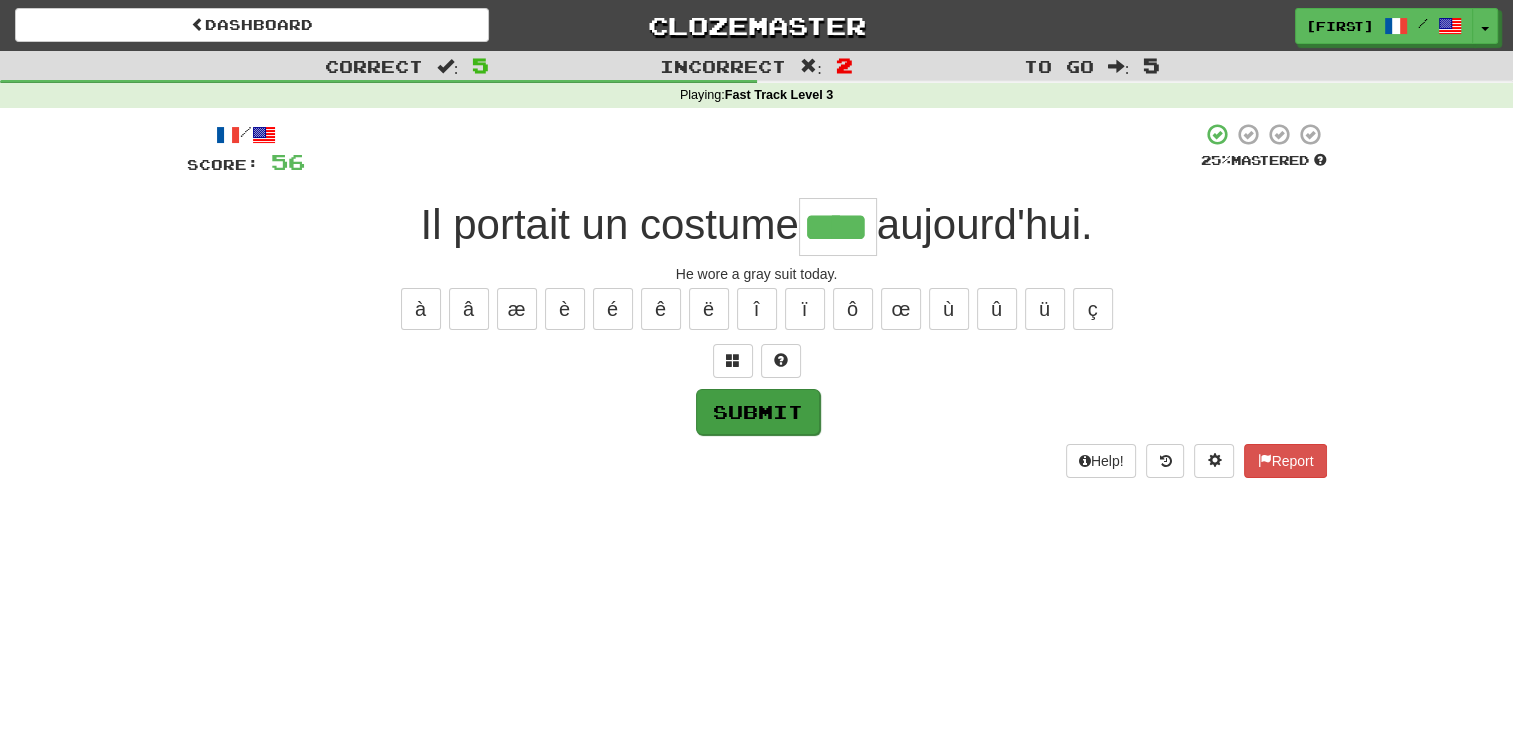 type on "****" 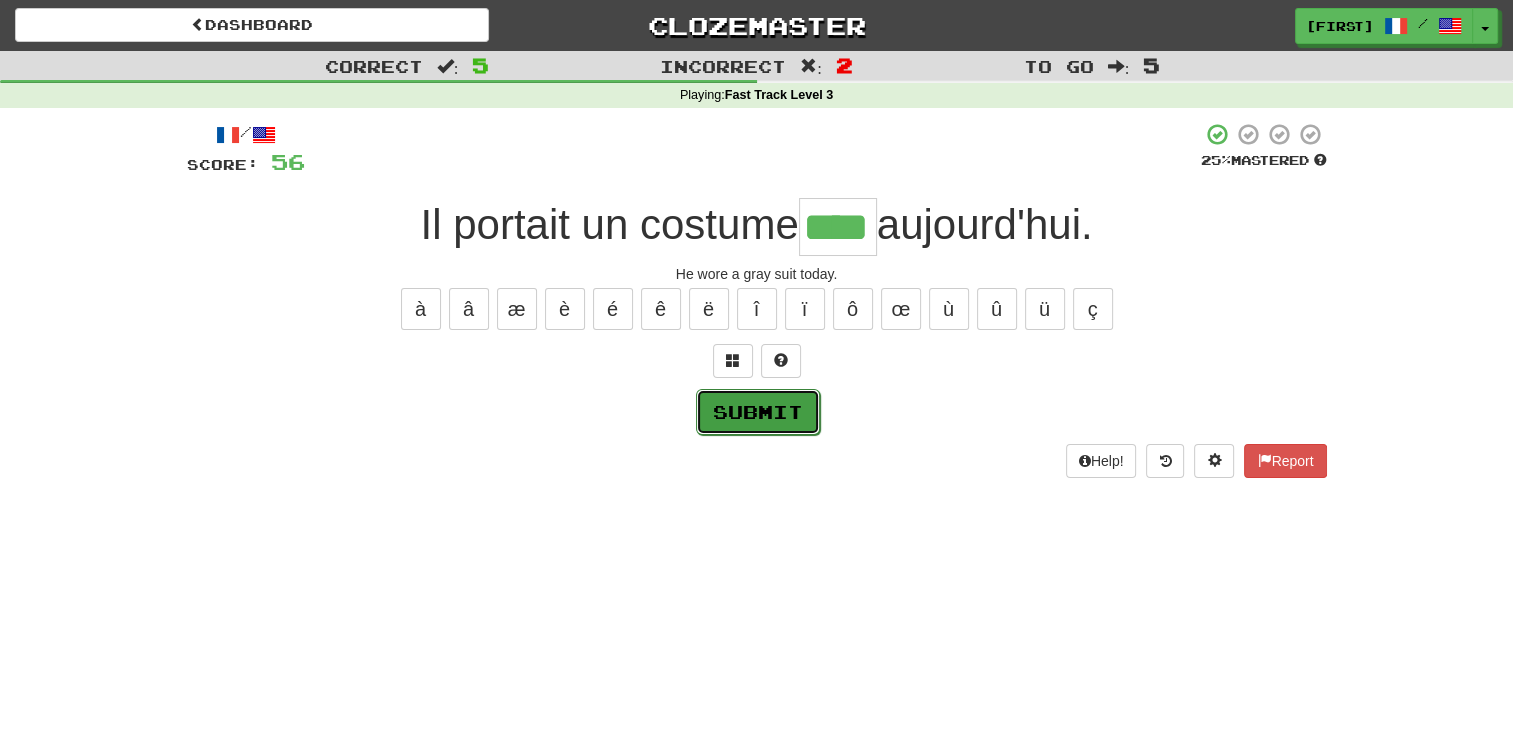 click on "Submit" at bounding box center (758, 412) 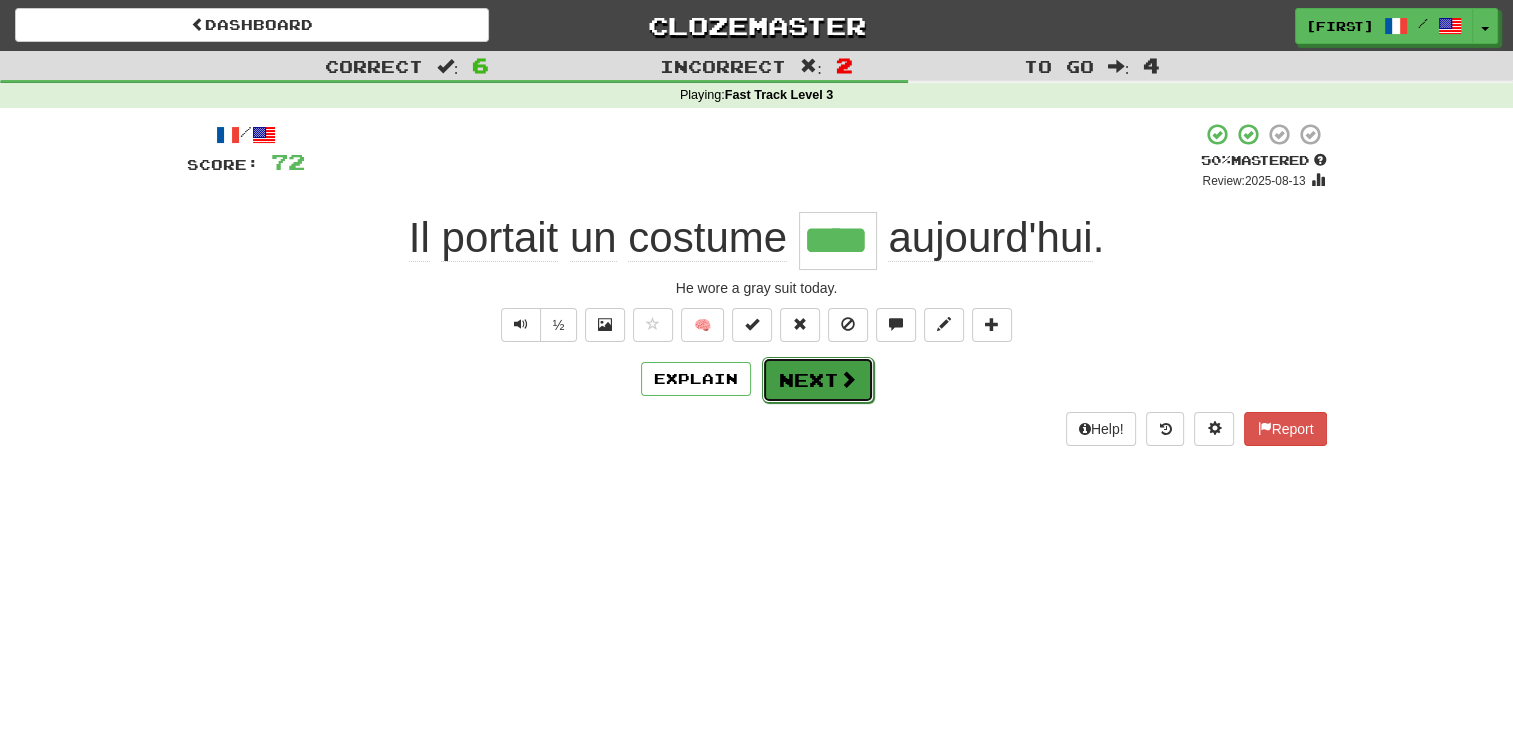 click on "Next" at bounding box center [818, 380] 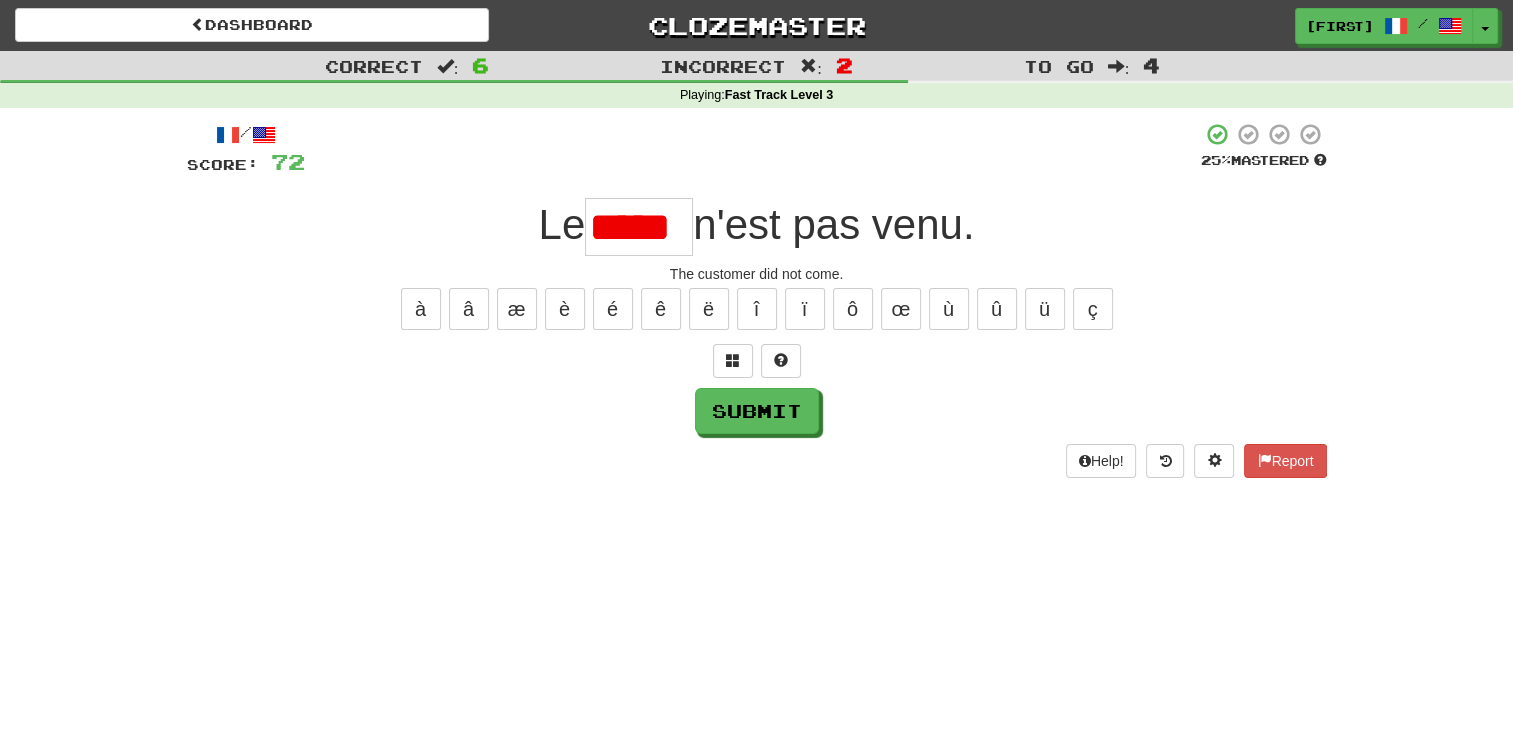 scroll, scrollTop: 0, scrollLeft: 0, axis: both 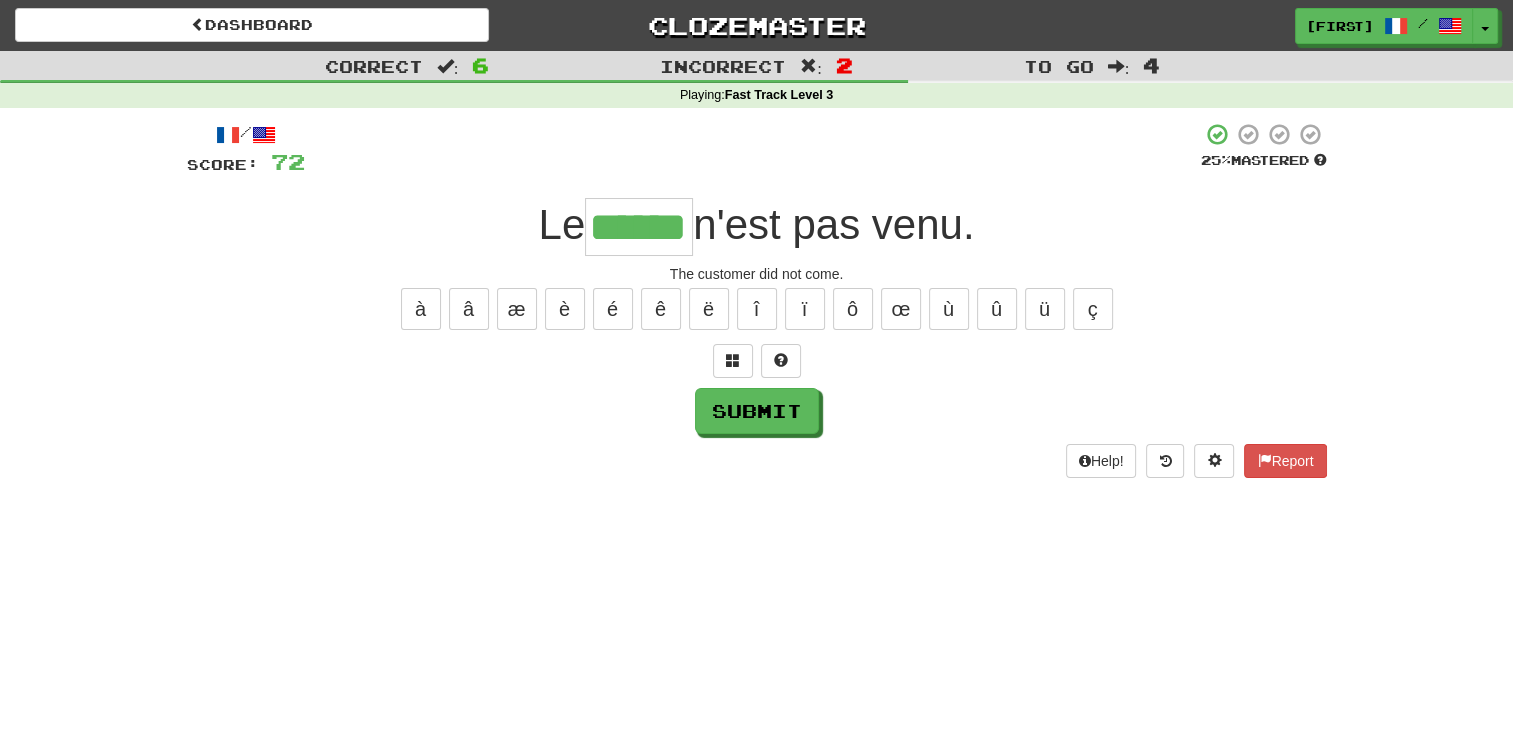 type on "******" 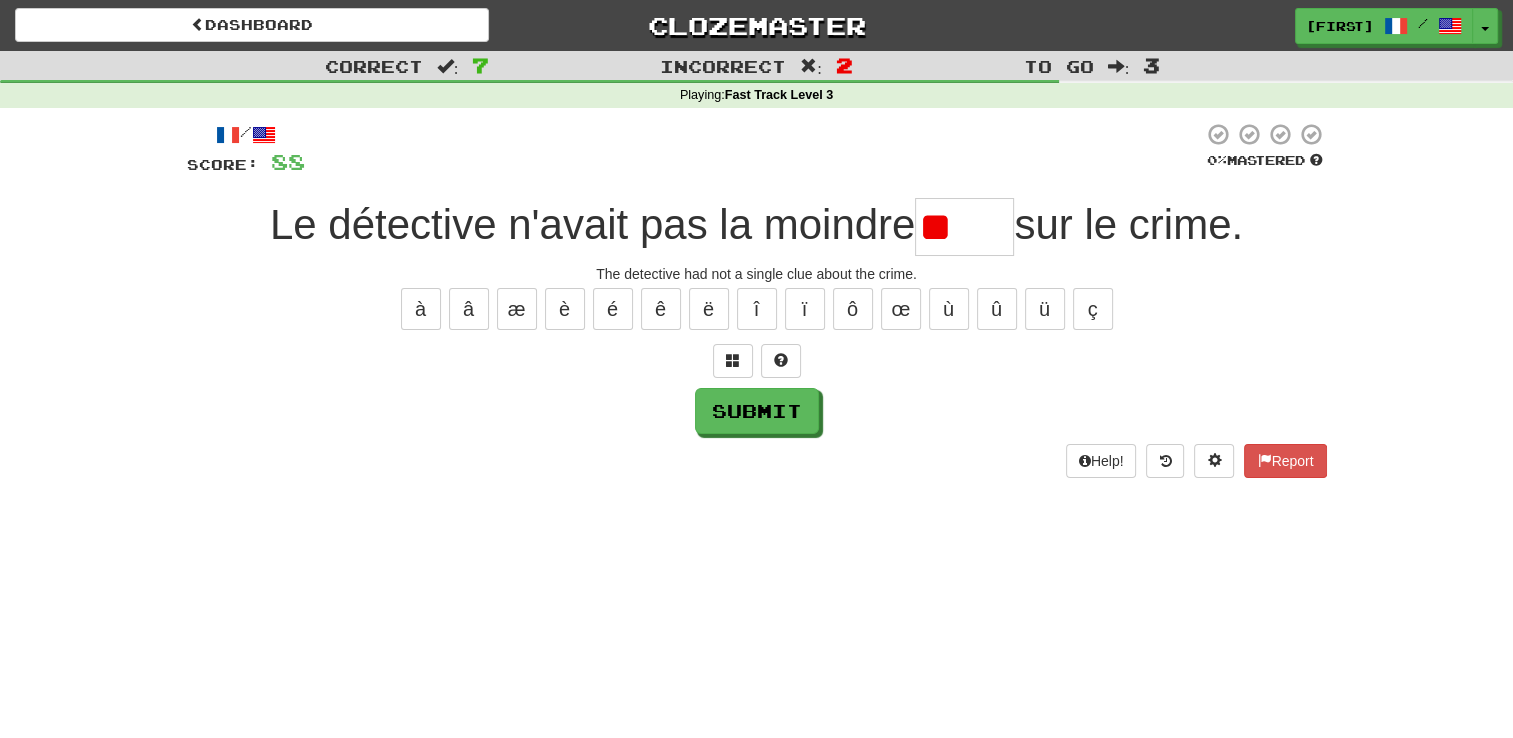 type on "*" 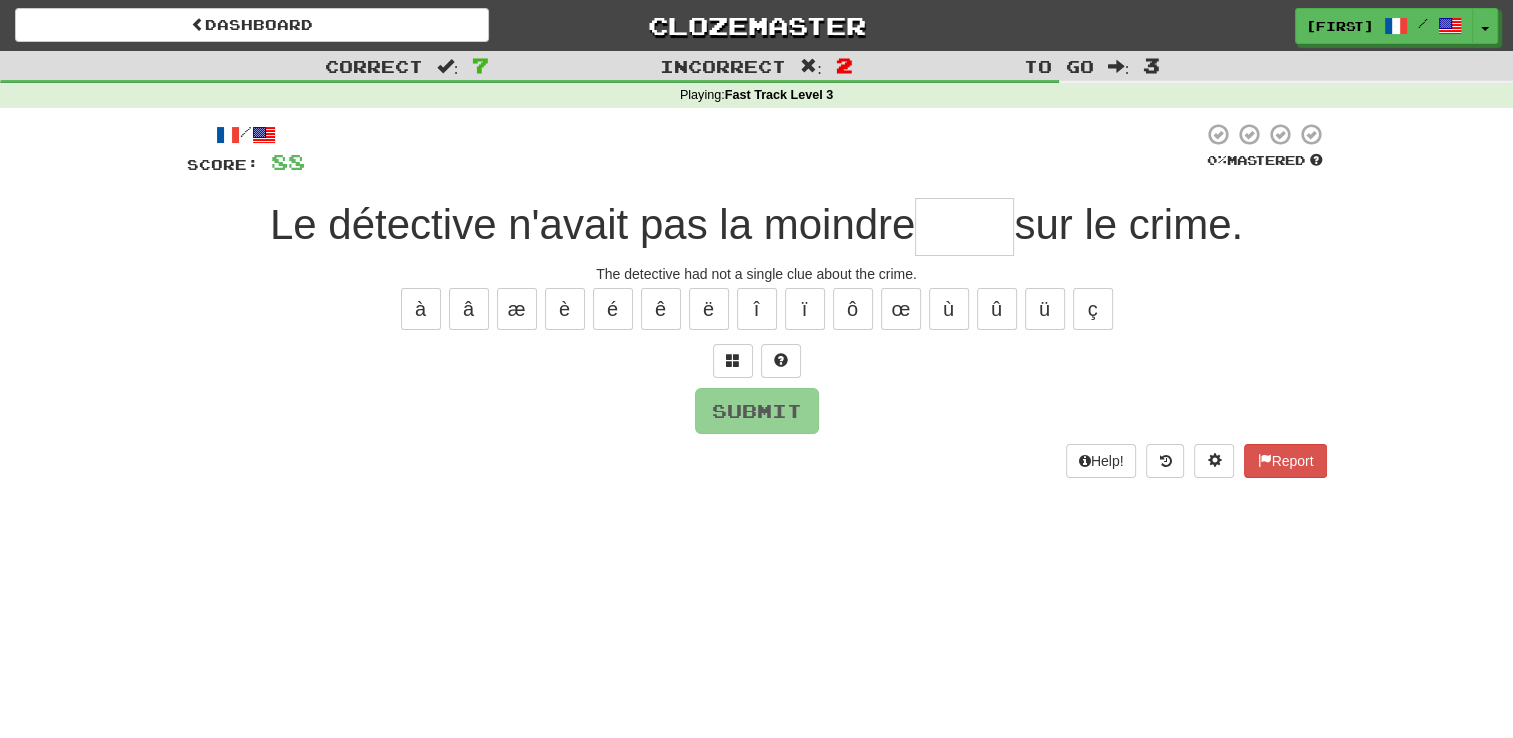 type on "*****" 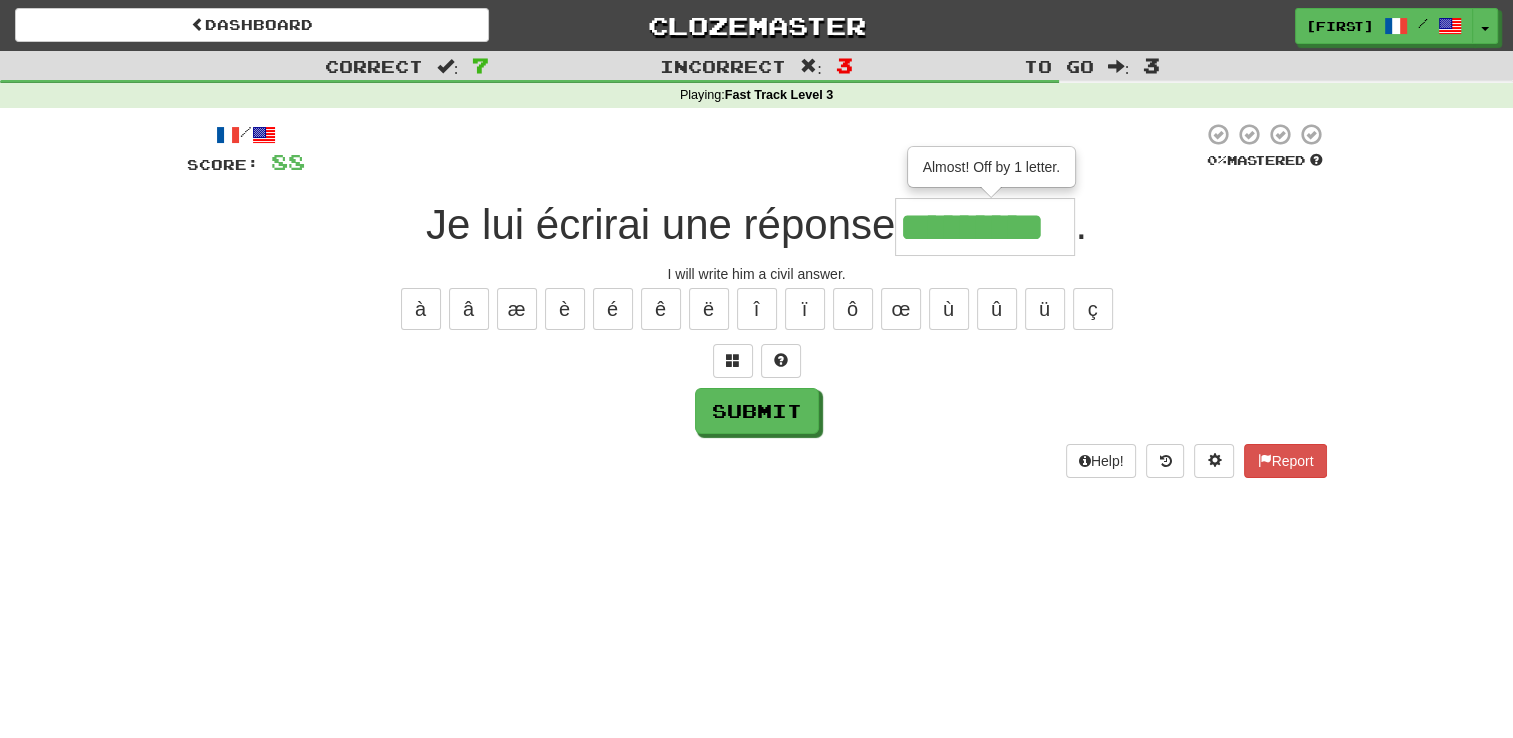type on "*********" 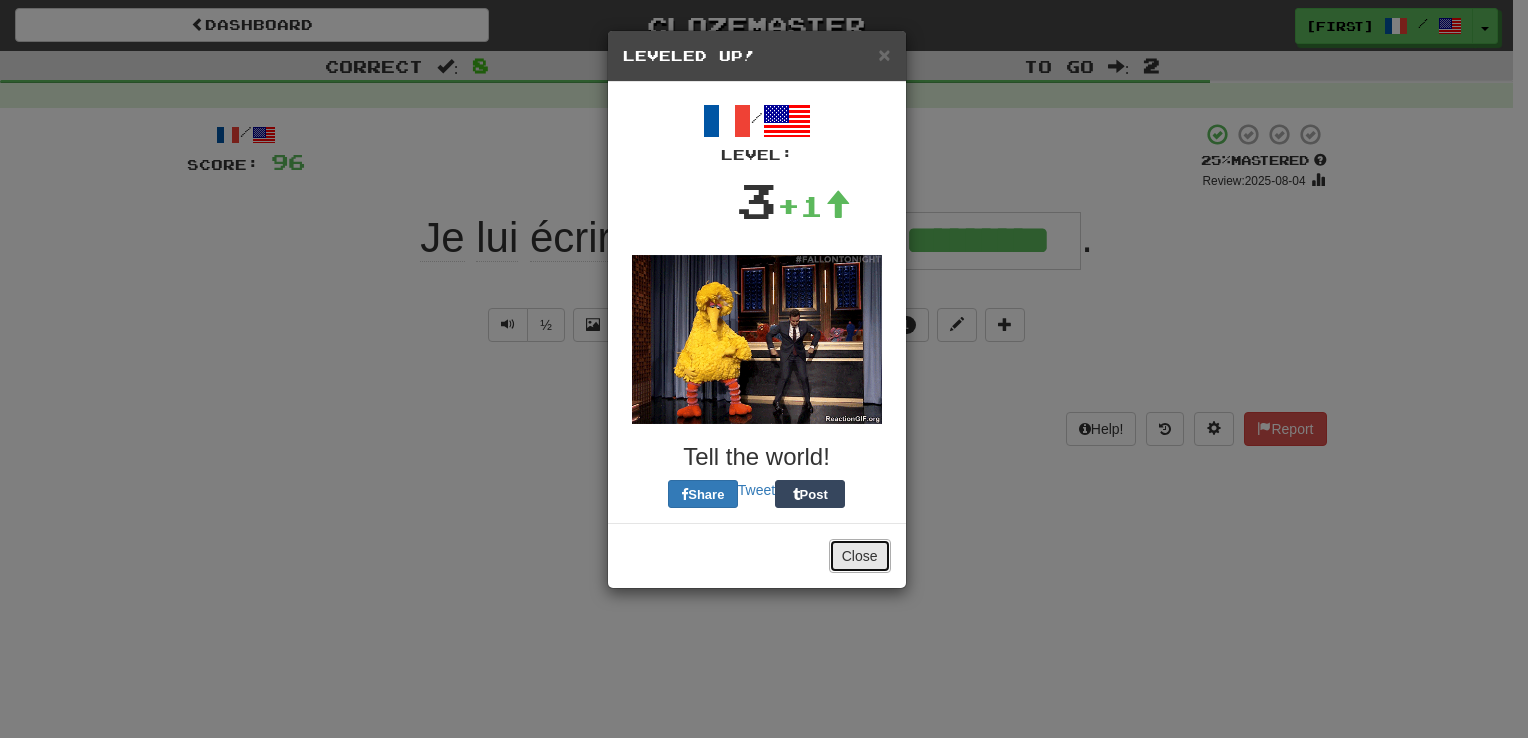 click on "Close" at bounding box center (860, 556) 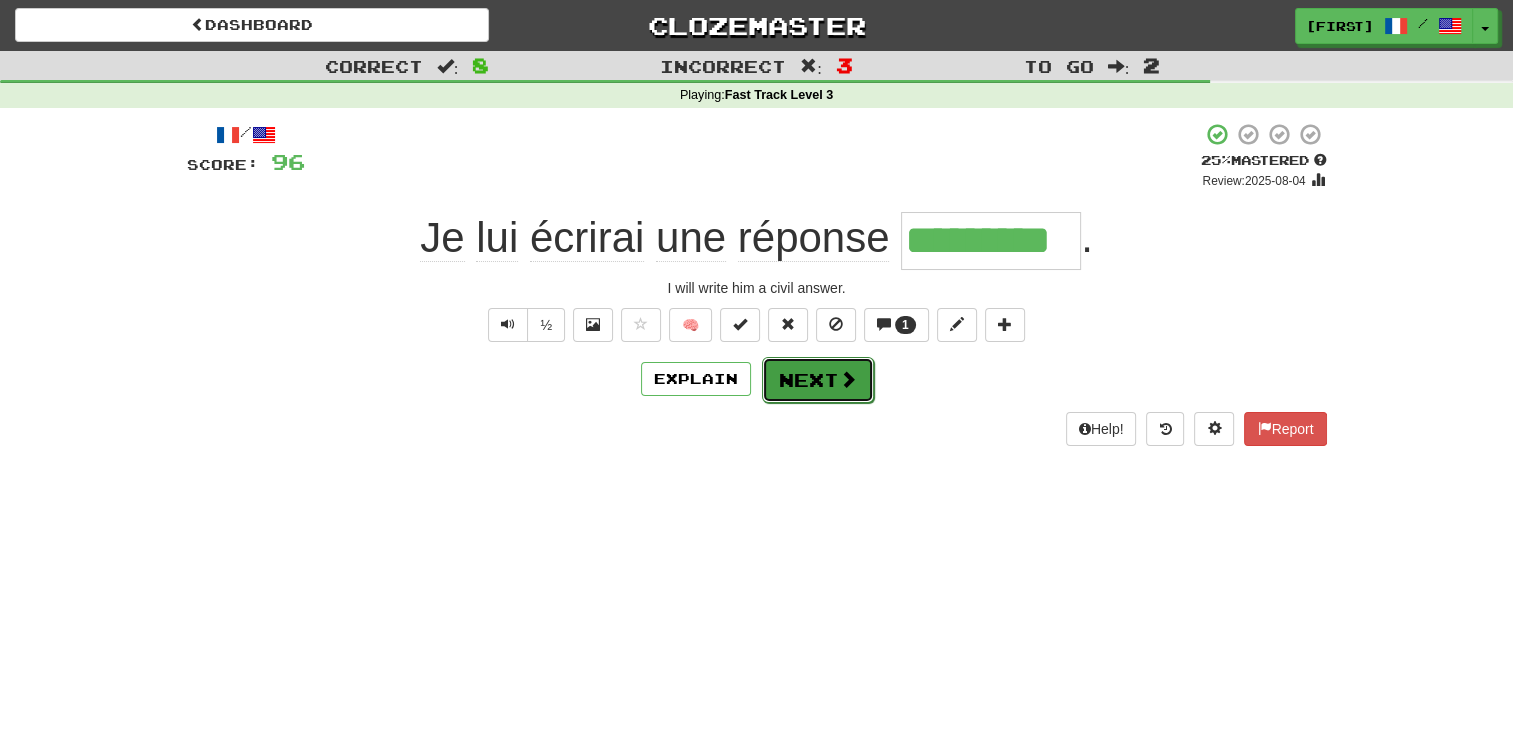 click on "Next" at bounding box center [818, 380] 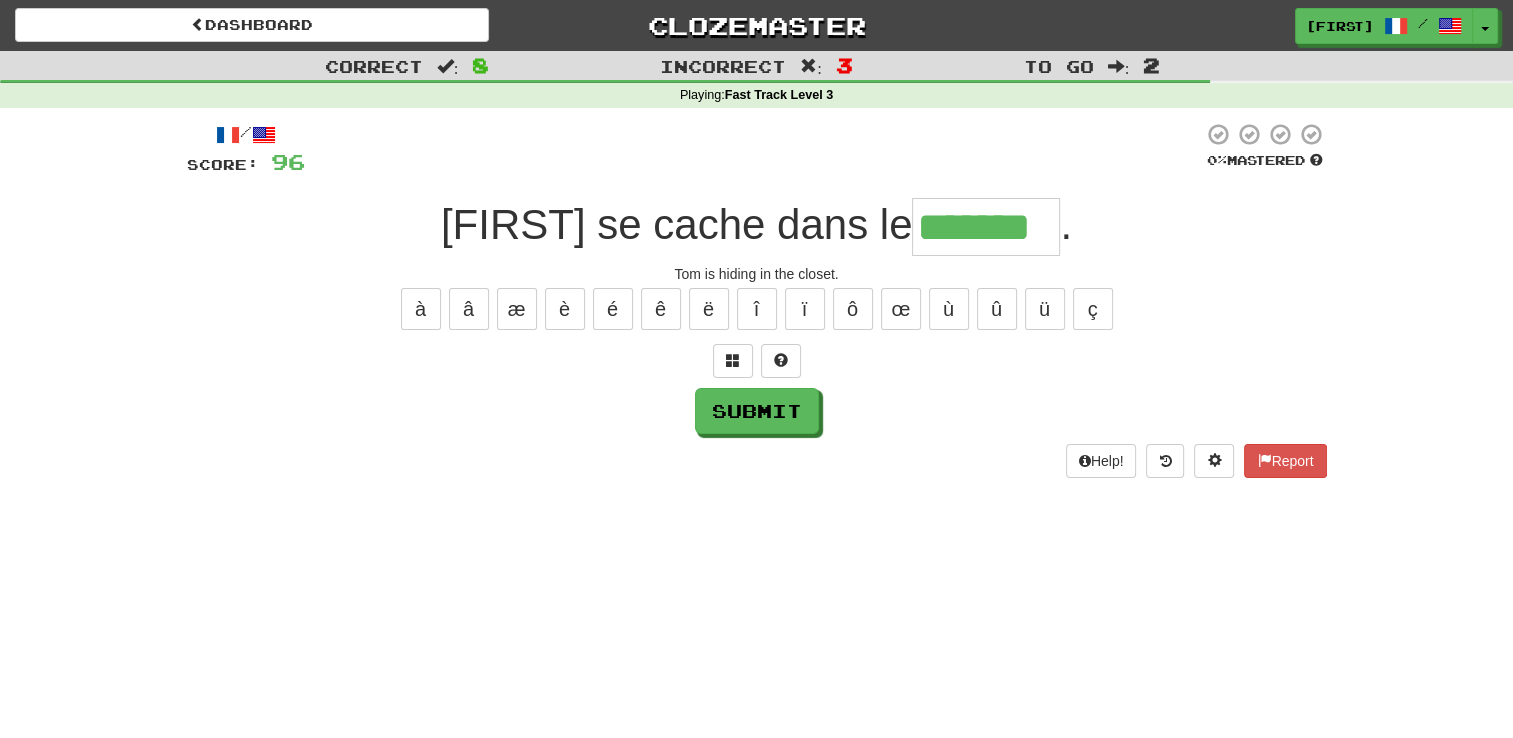 type on "*******" 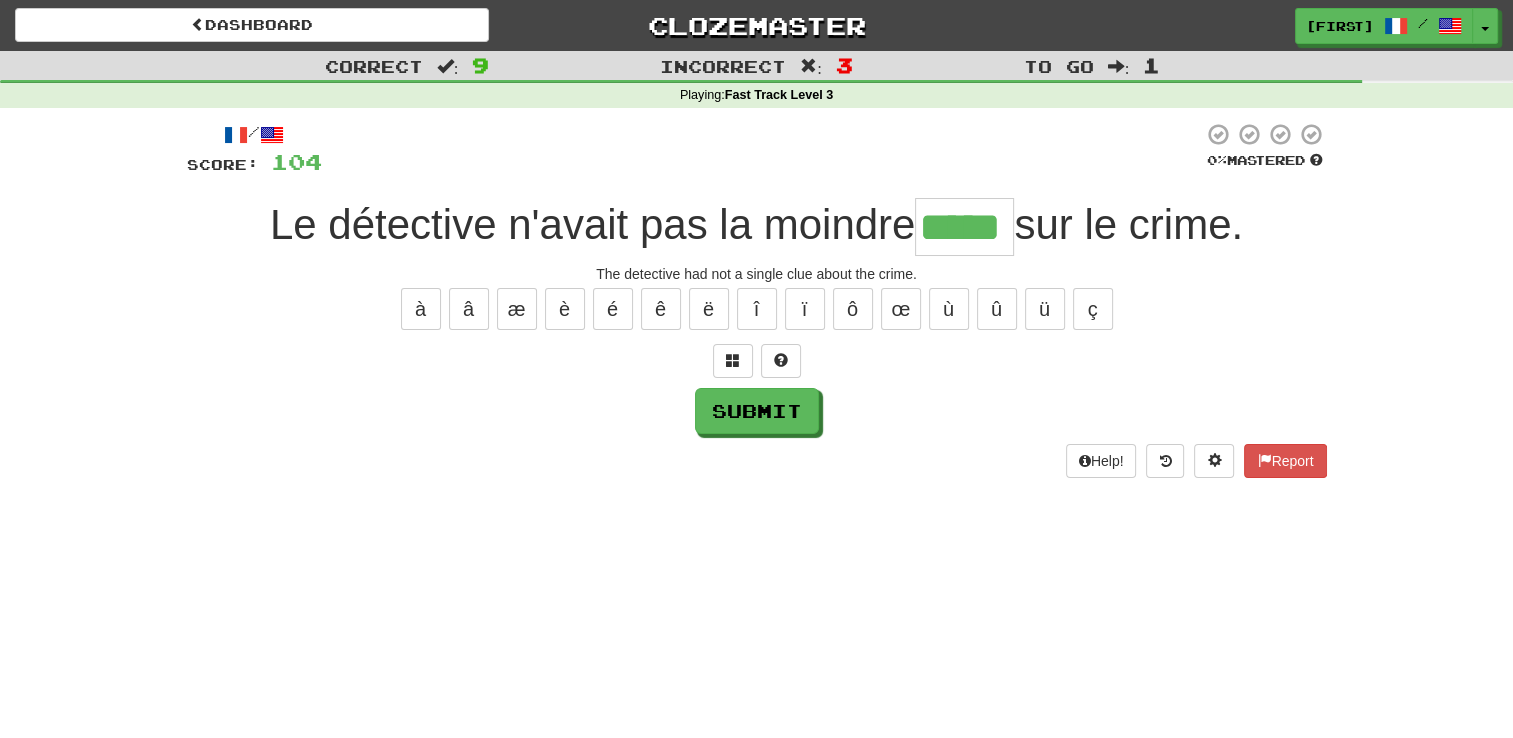 type on "*****" 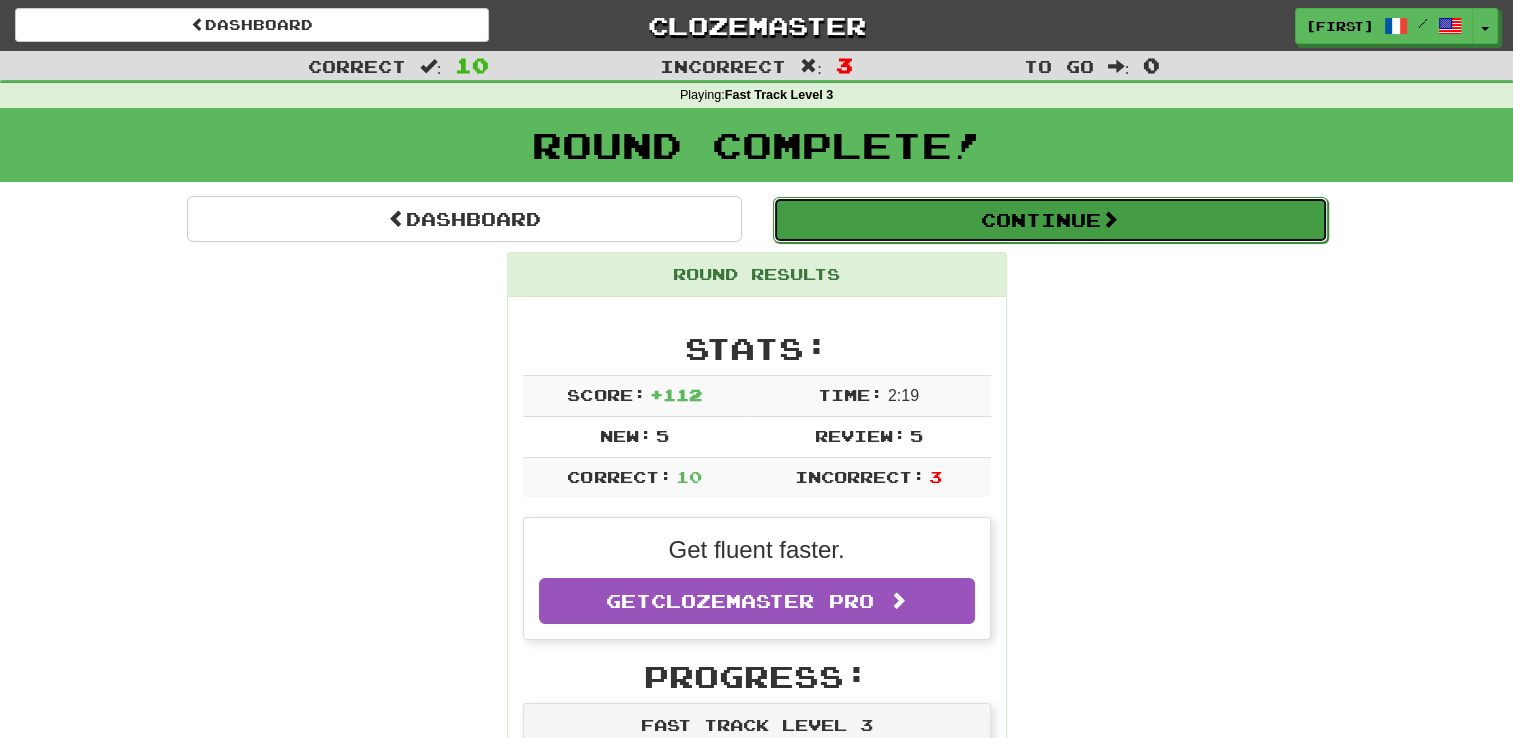 click on "Continue" at bounding box center (1050, 220) 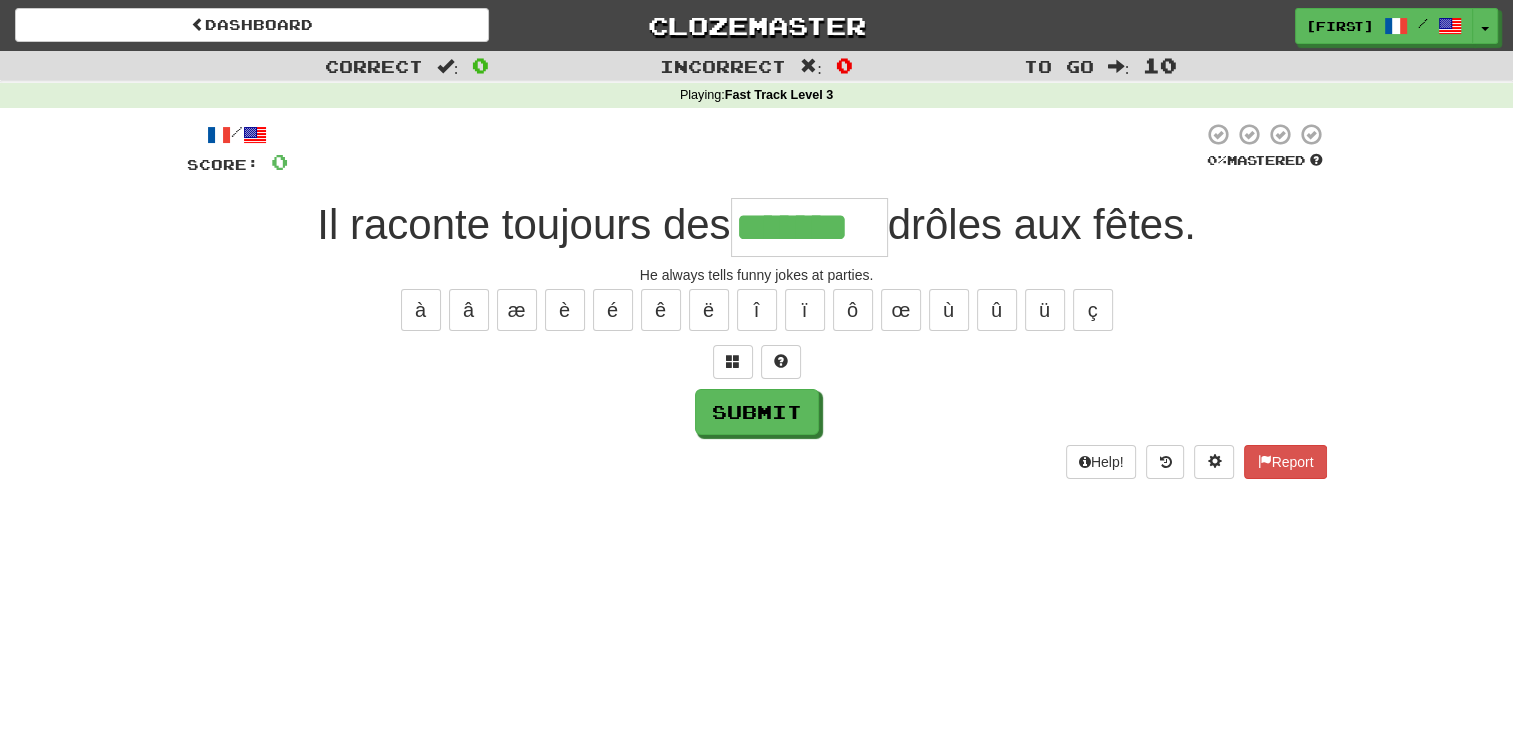 type on "*******" 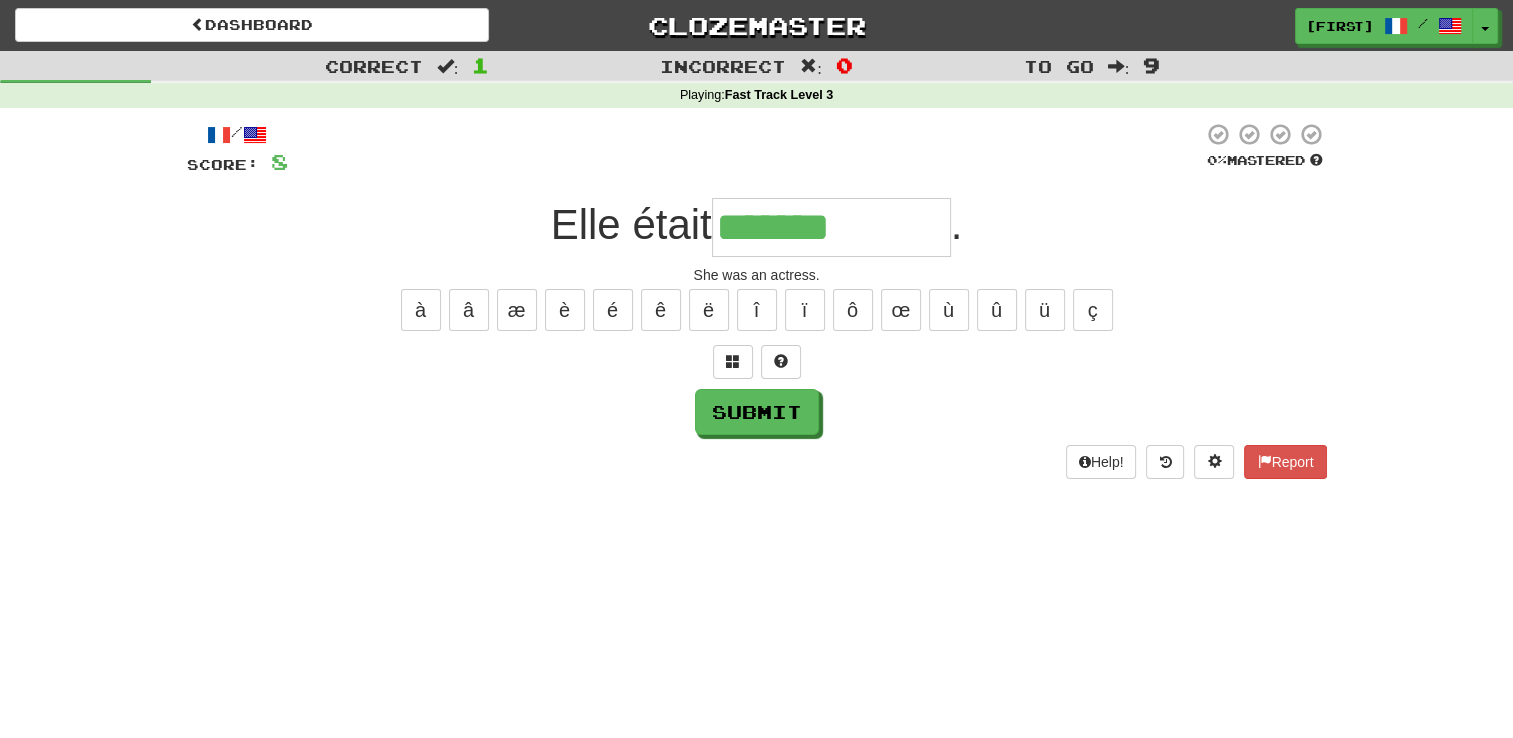 type on "**********" 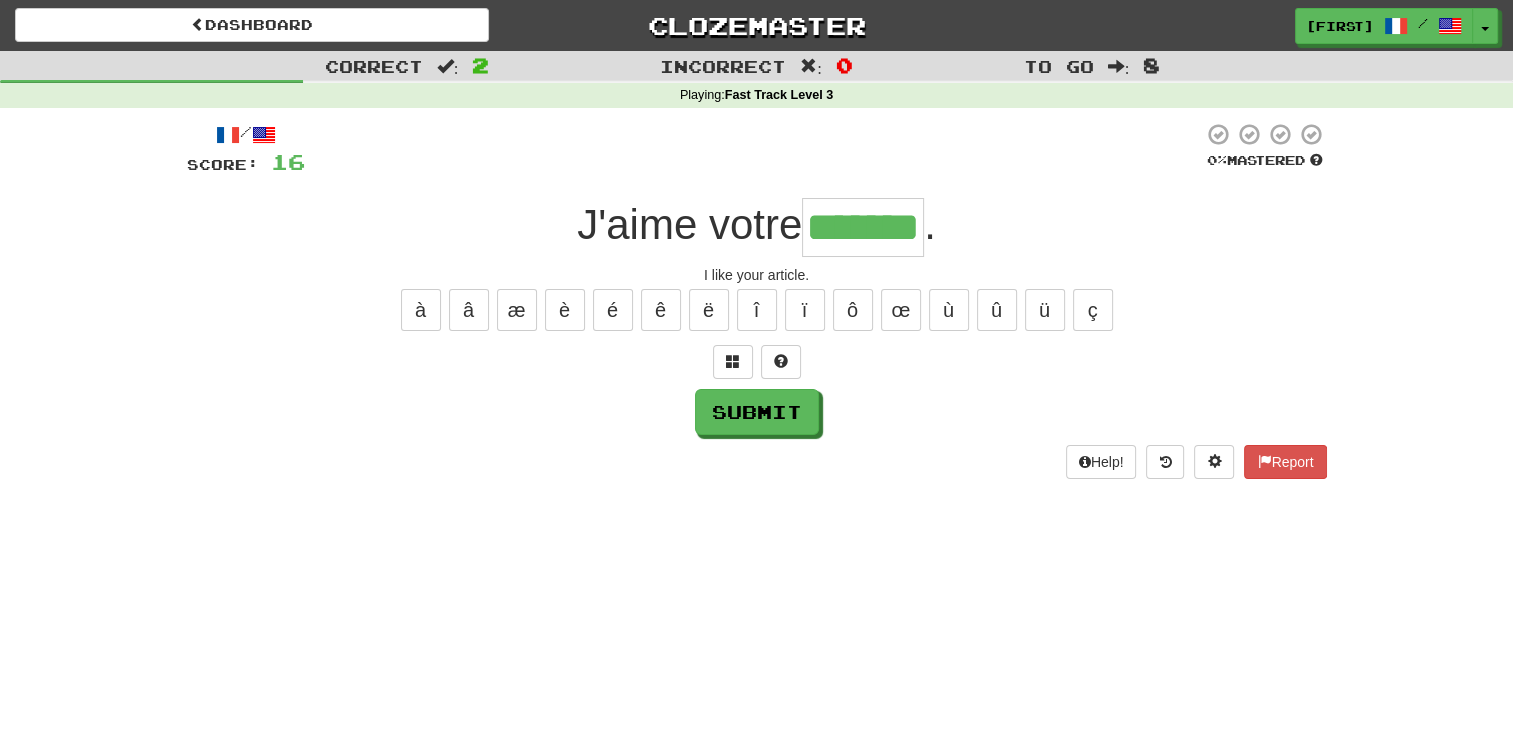 type on "*******" 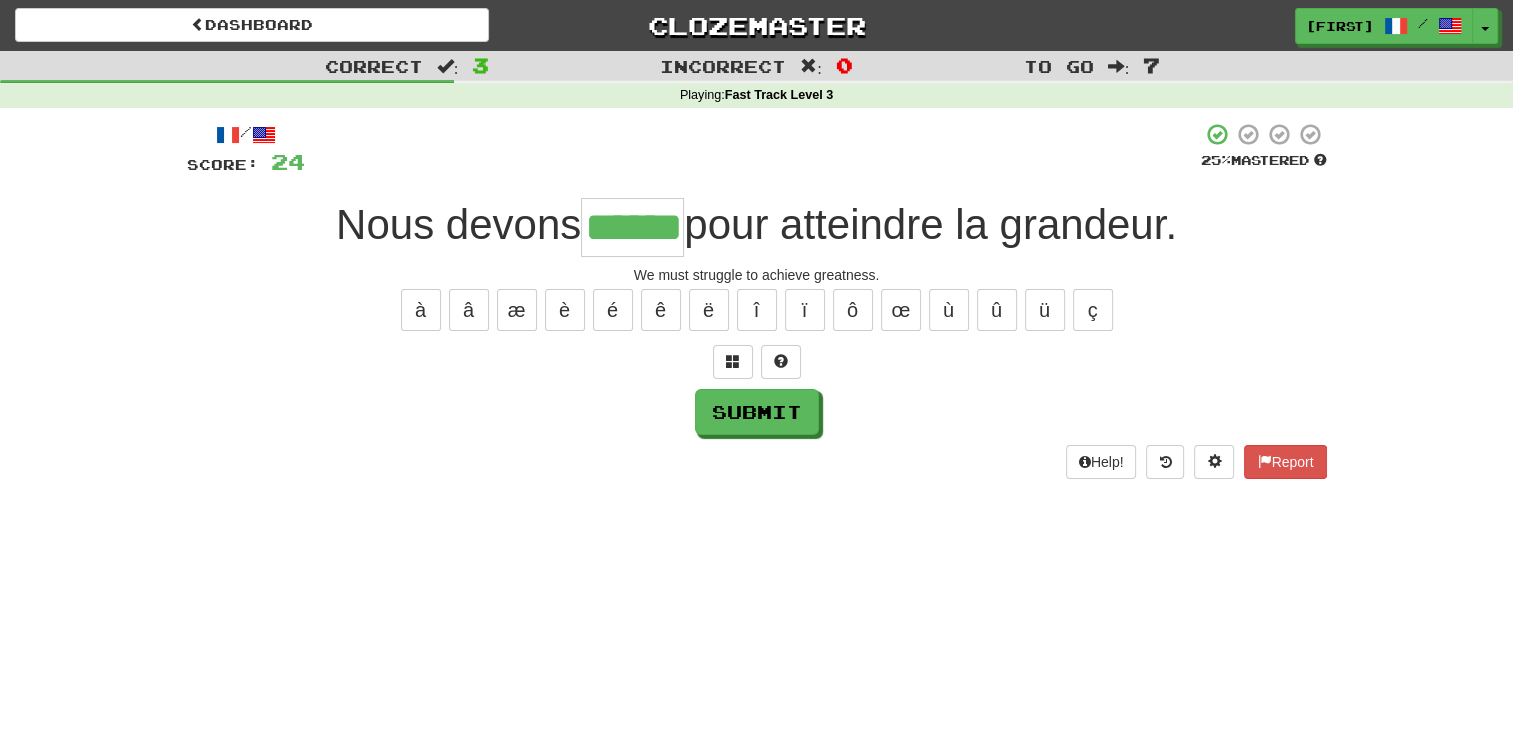 type on "******" 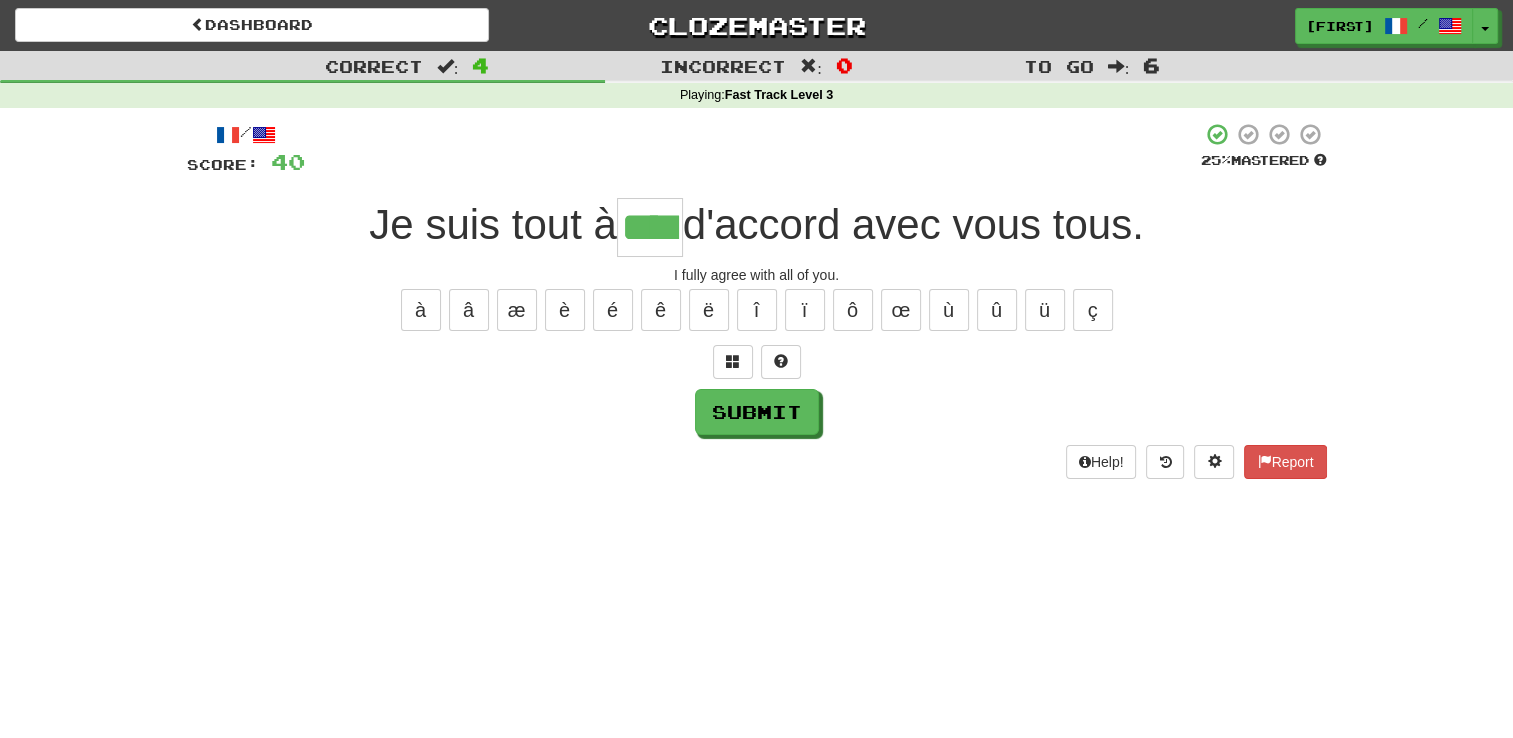 type on "****" 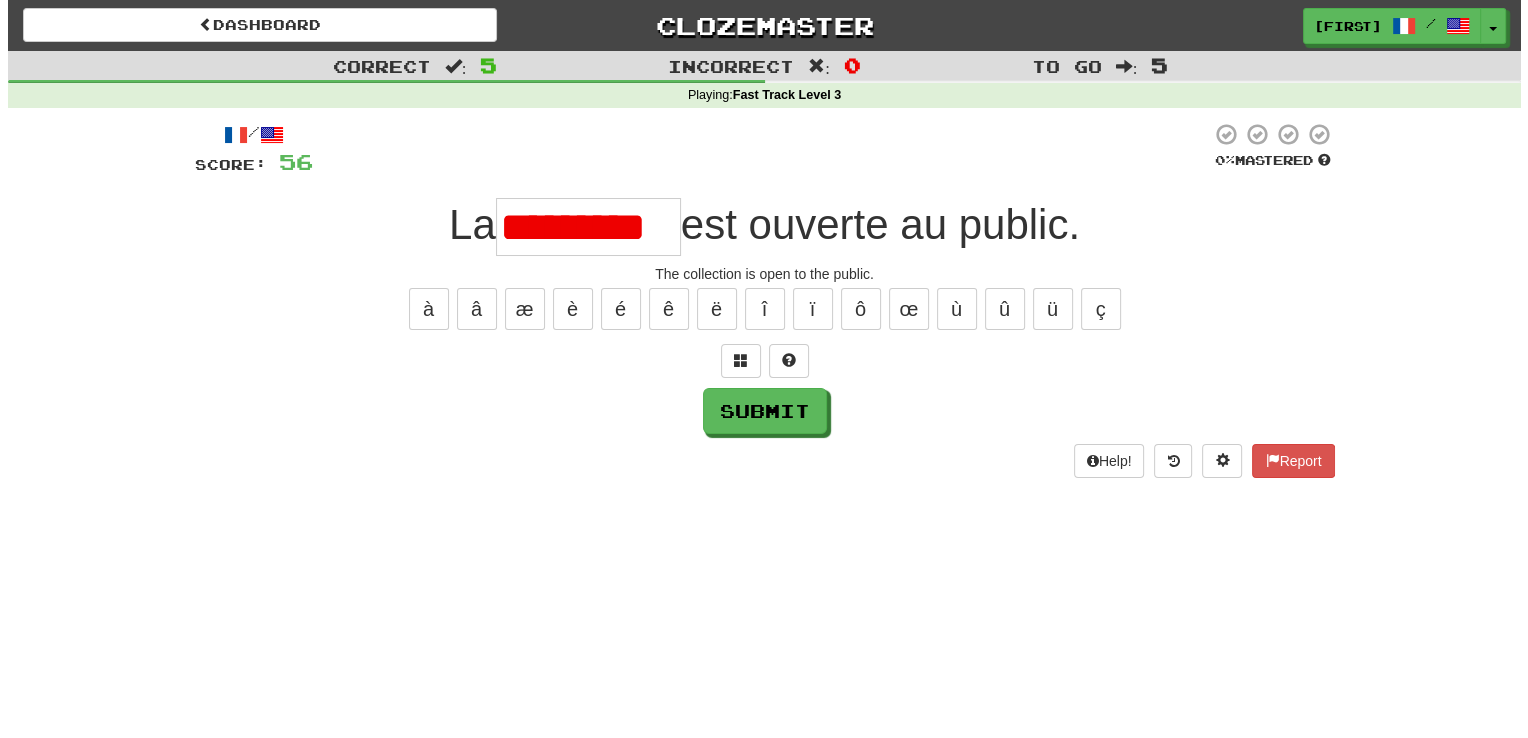 scroll, scrollTop: 0, scrollLeft: 0, axis: both 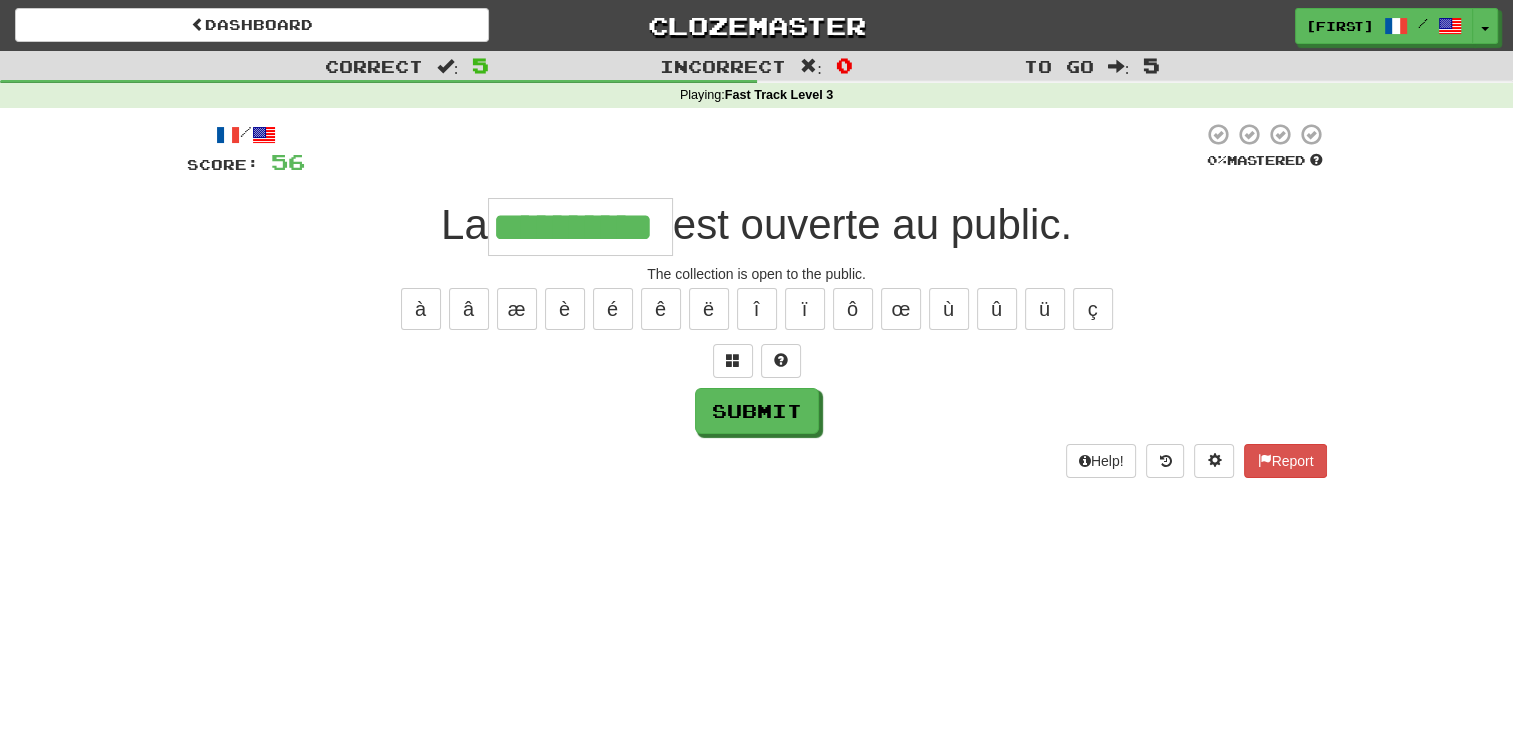 type on "**********" 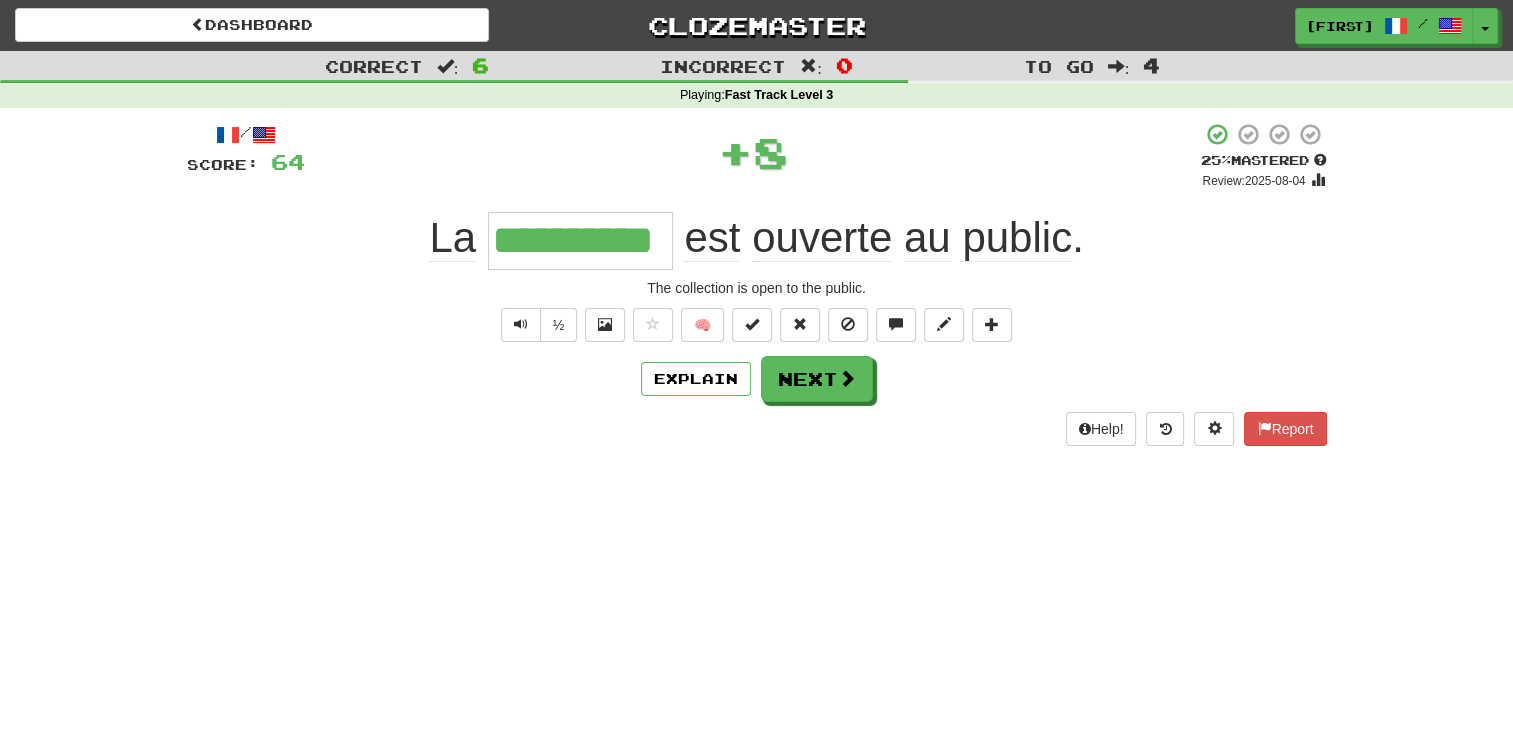 type 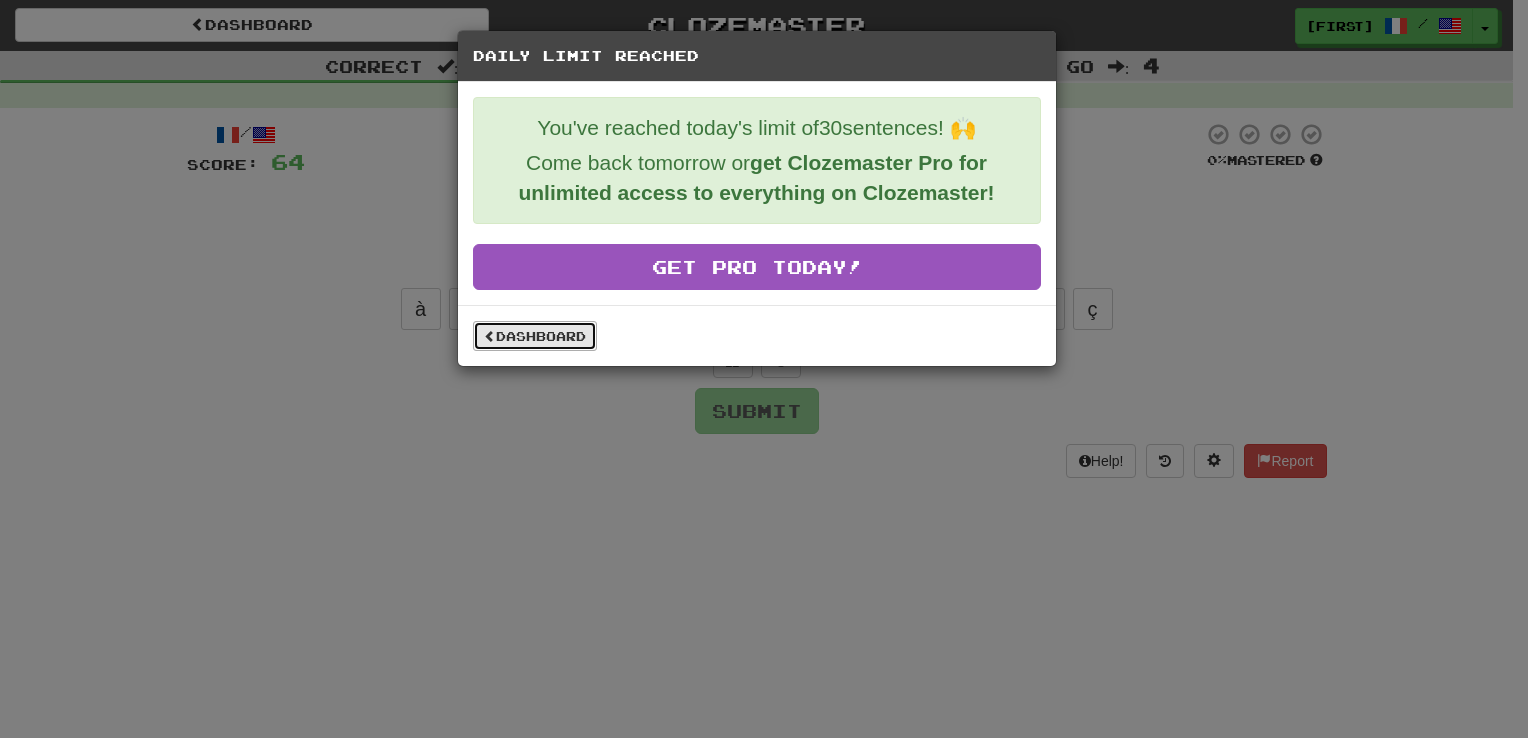 click on "Dashboard" at bounding box center [535, 336] 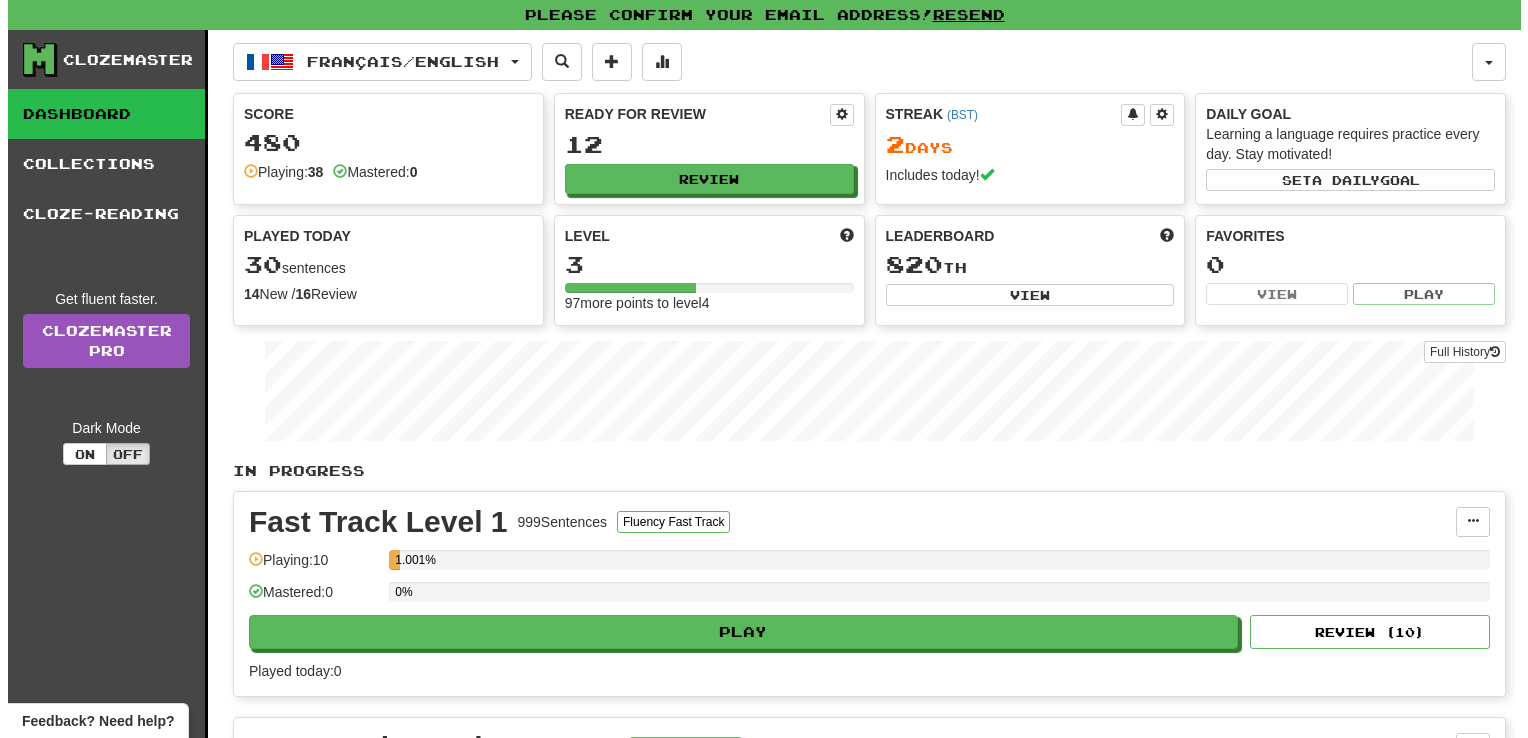 scroll, scrollTop: 0, scrollLeft: 0, axis: both 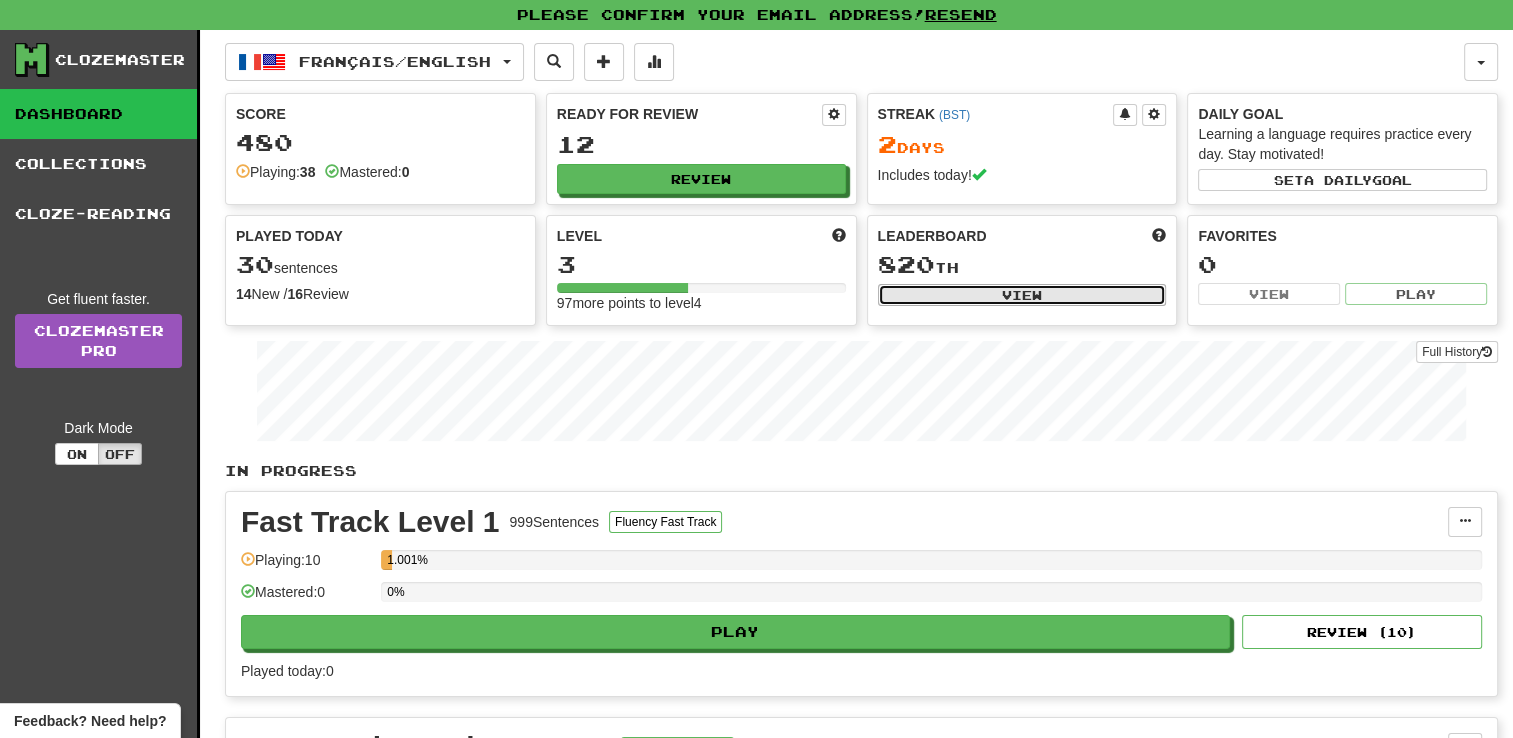 click on "View" at bounding box center [1022, 295] 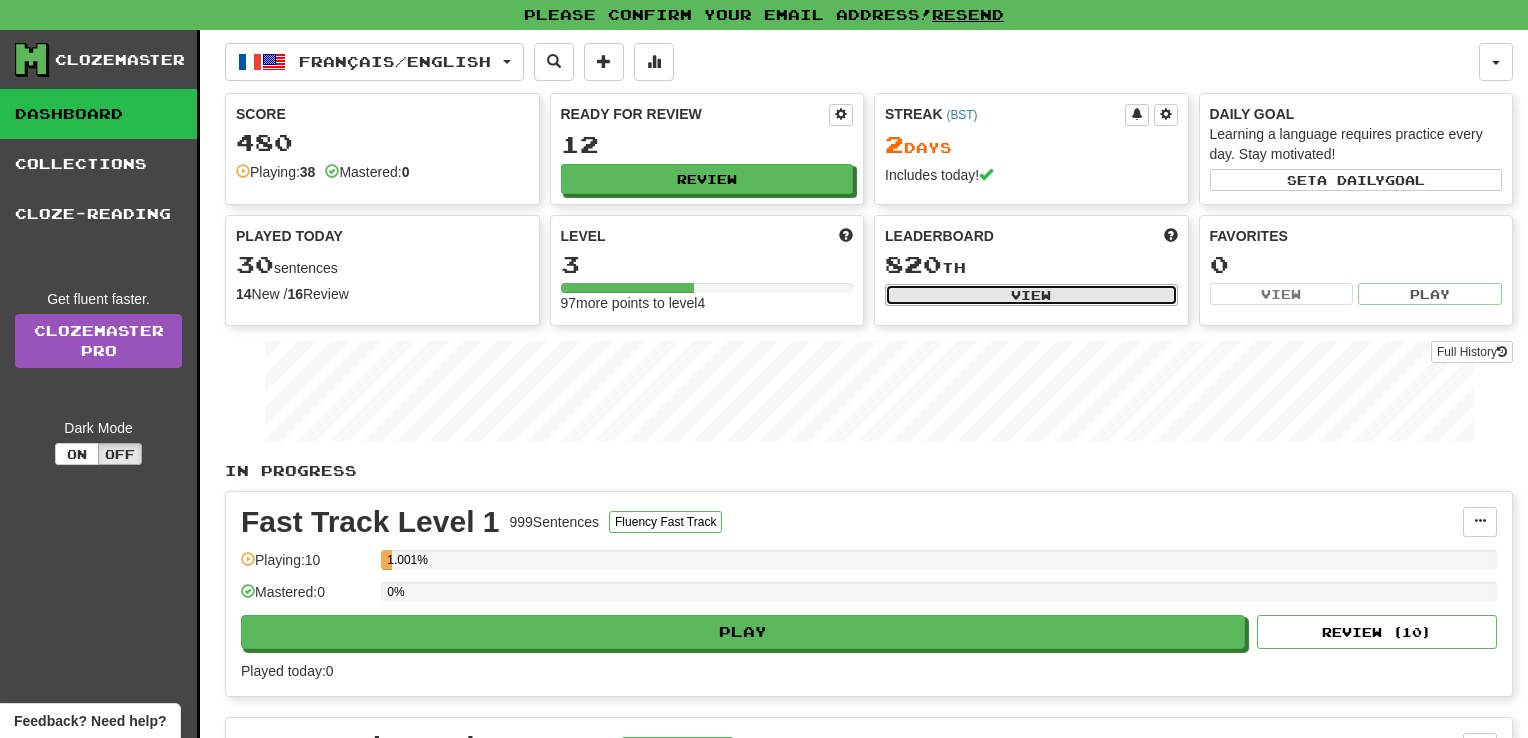 select on "**********" 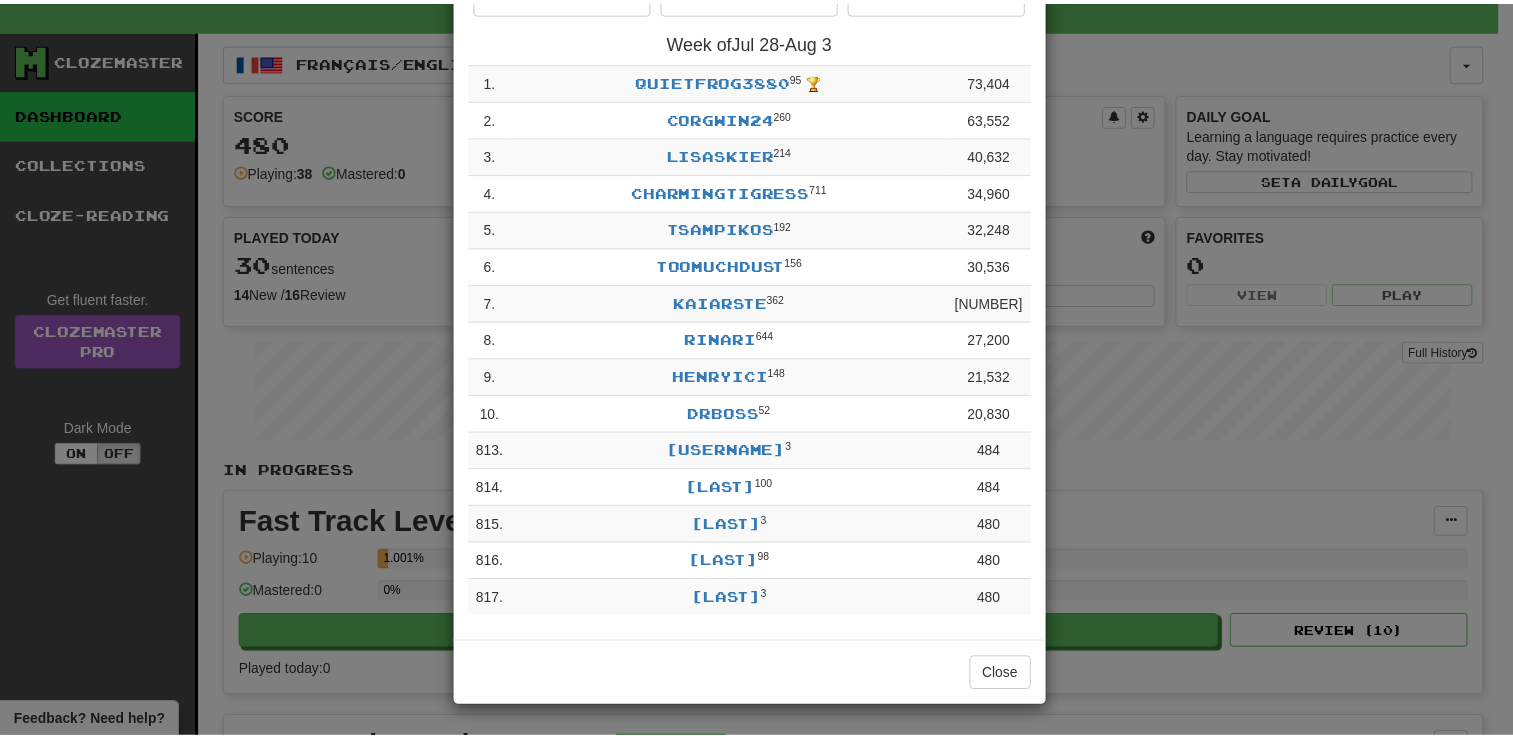 scroll, scrollTop: 0, scrollLeft: 0, axis: both 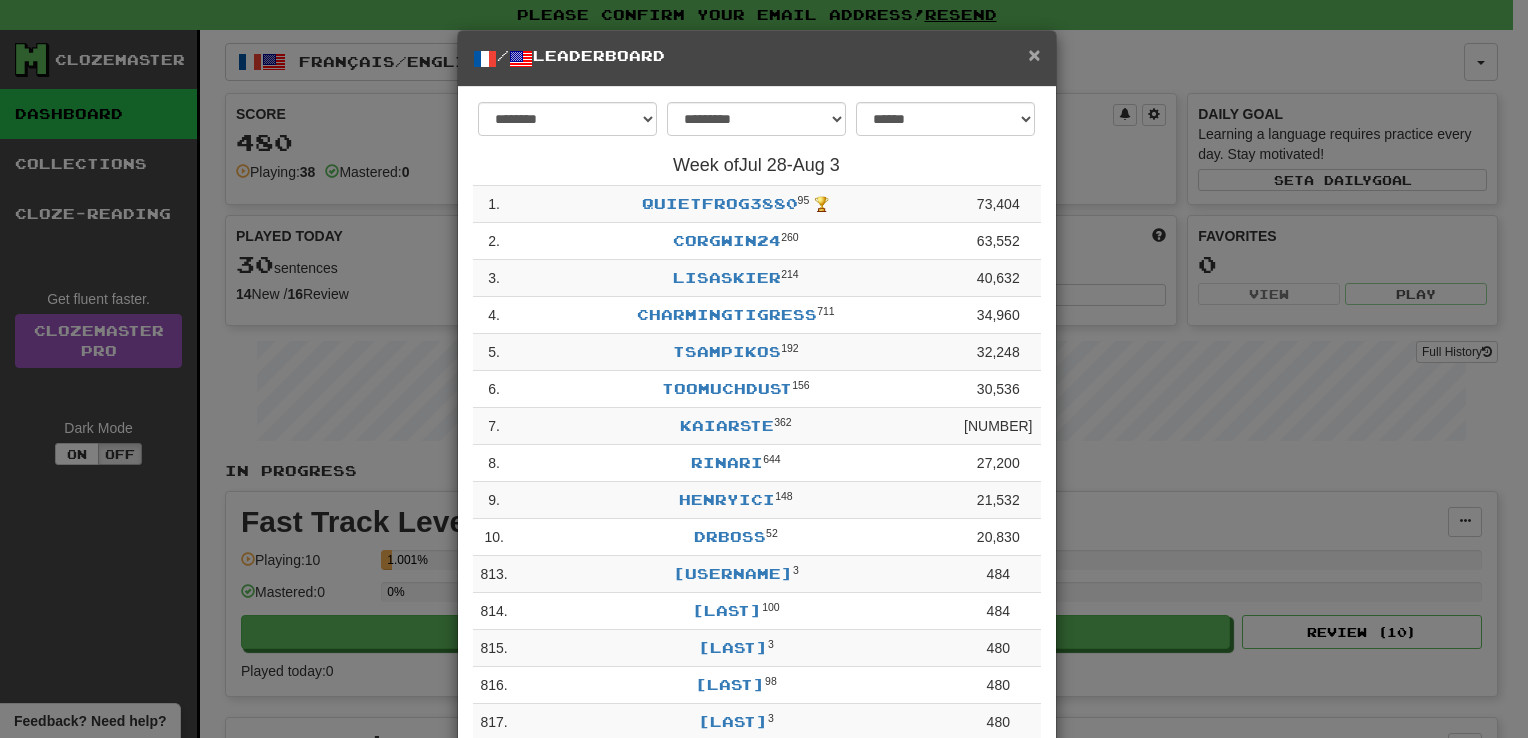 click on "×" at bounding box center [1034, 54] 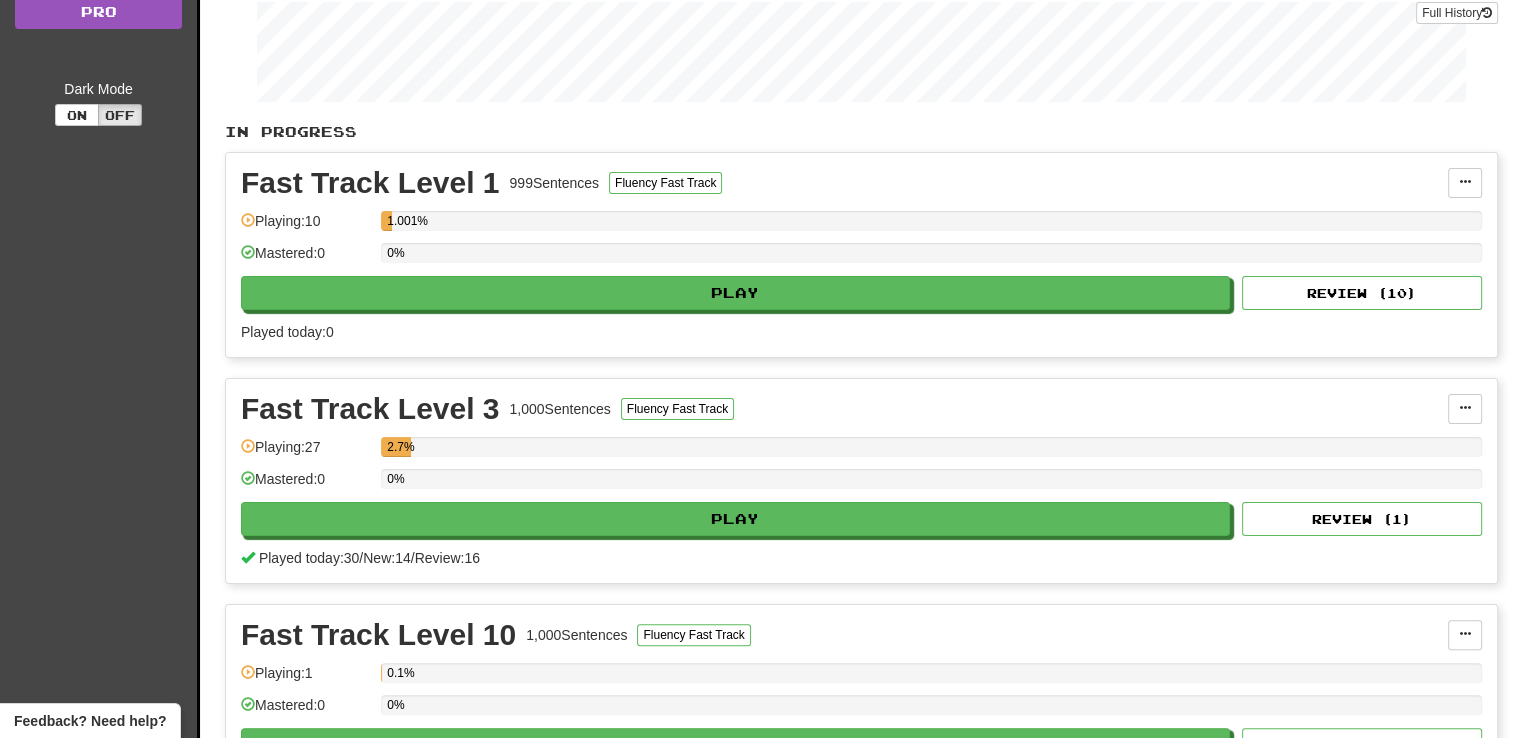 scroll, scrollTop: 0, scrollLeft: 0, axis: both 